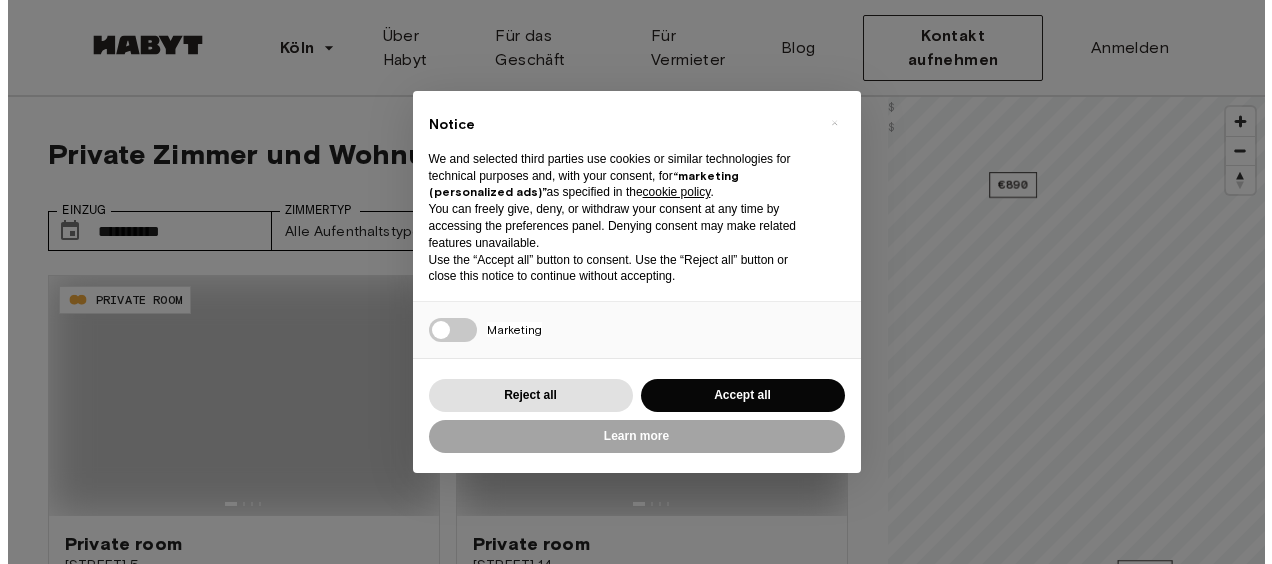 scroll, scrollTop: 0, scrollLeft: 0, axis: both 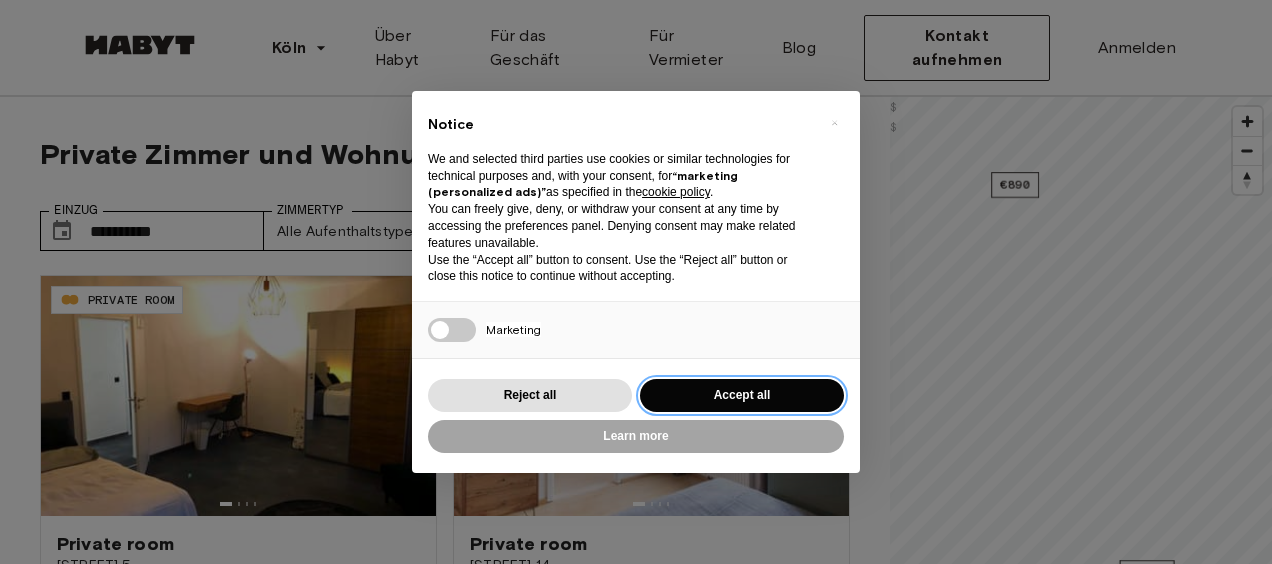click on "Accept all" at bounding box center [742, 395] 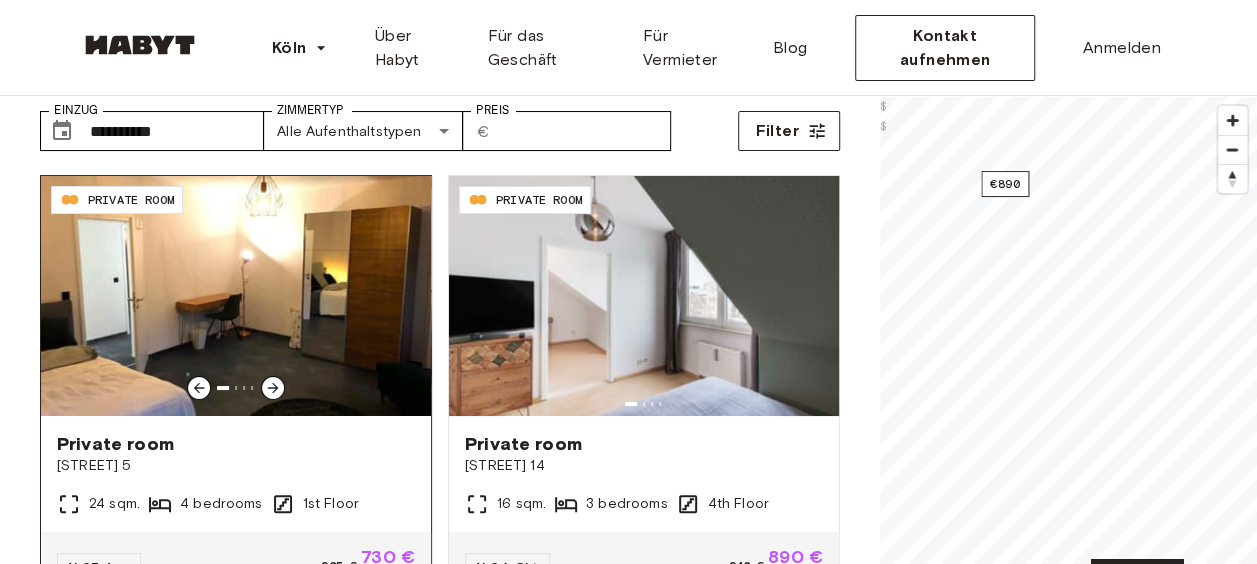 scroll, scrollTop: 0, scrollLeft: 0, axis: both 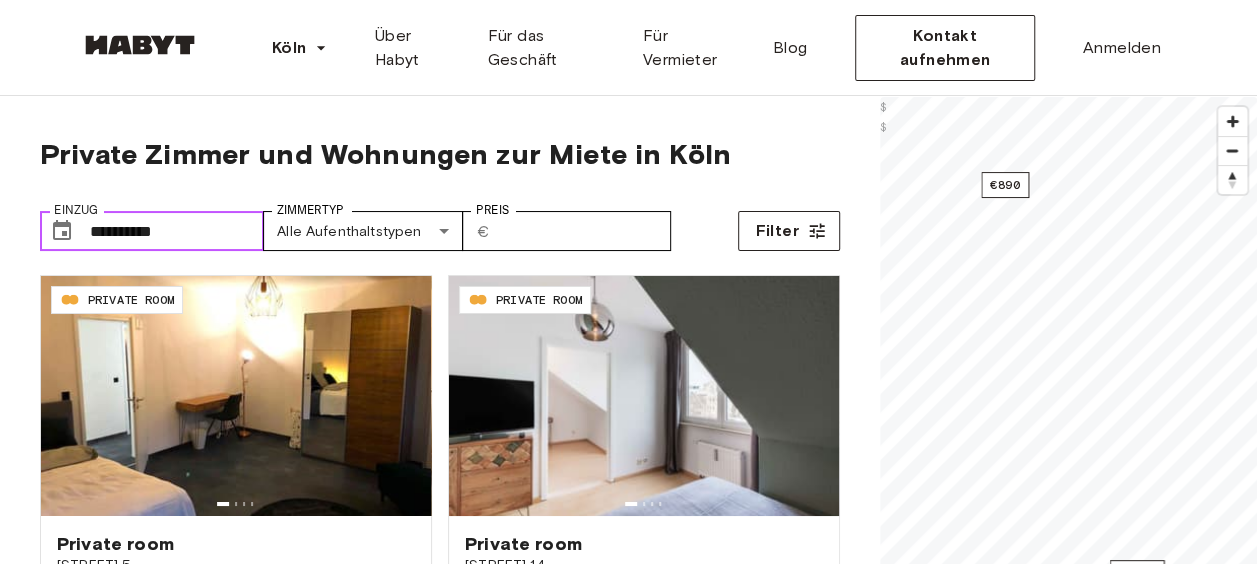 click on "**********" at bounding box center (177, 231) 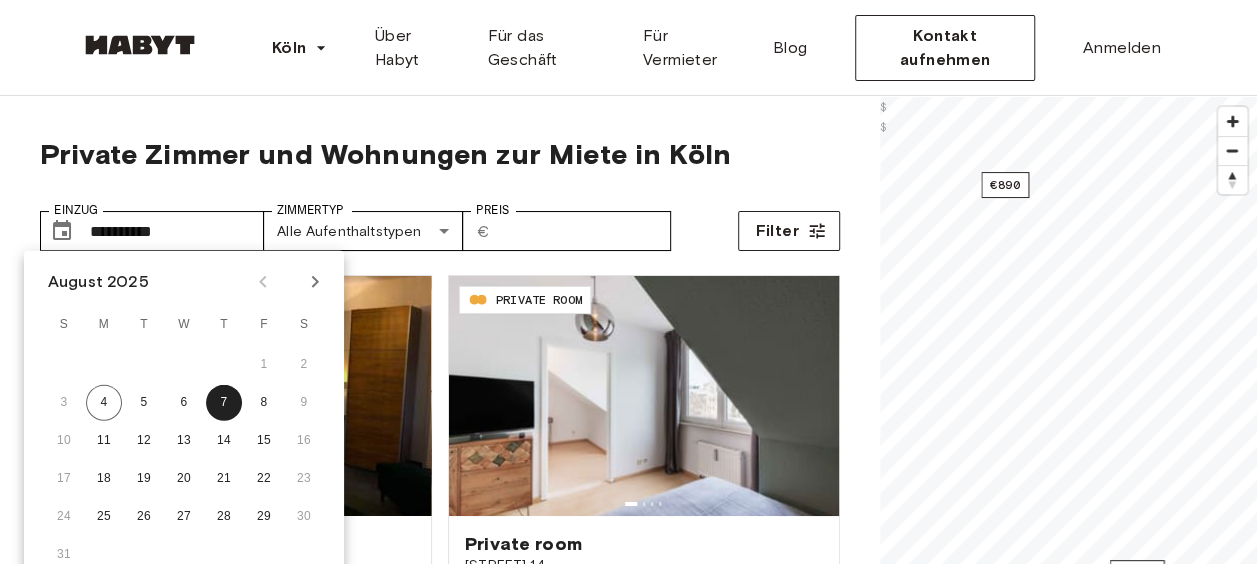 click 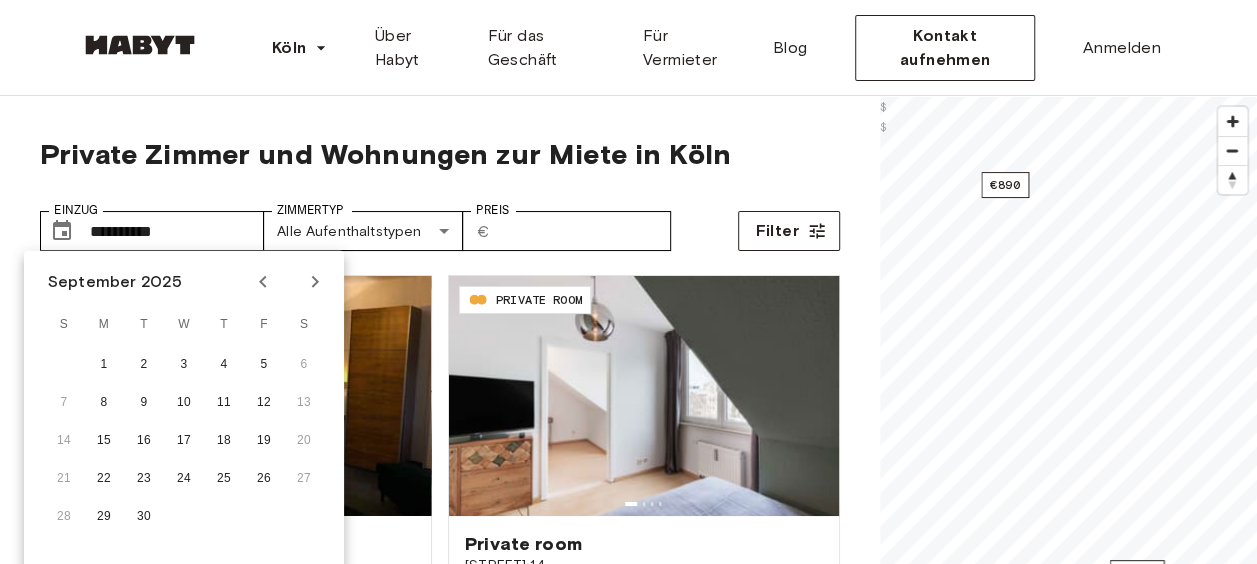 click 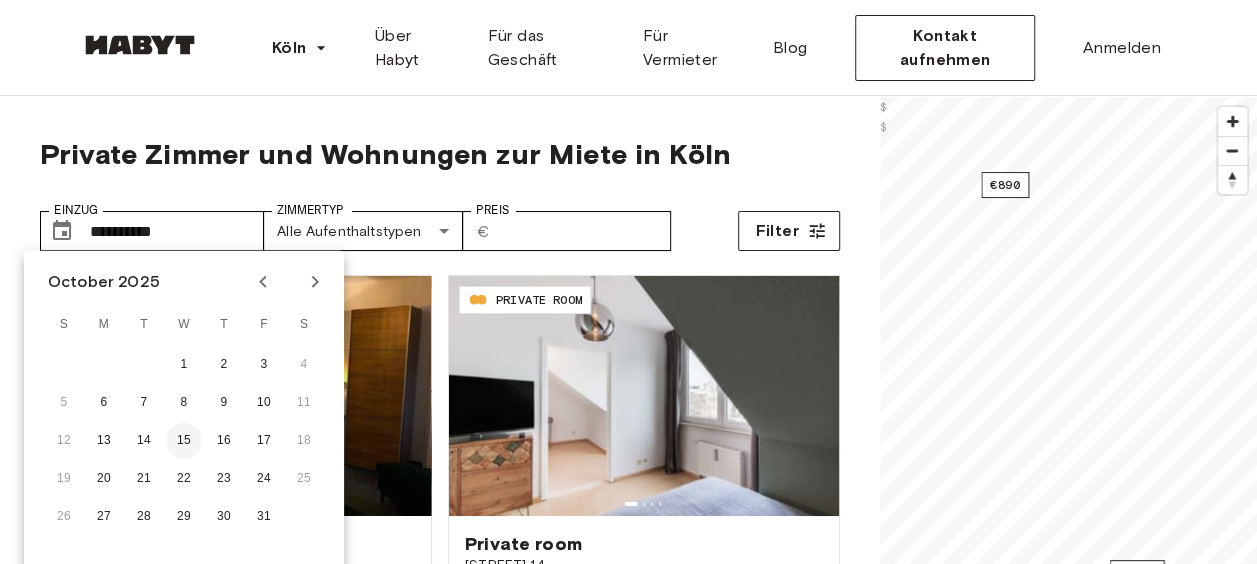 click on "15" at bounding box center [184, 441] 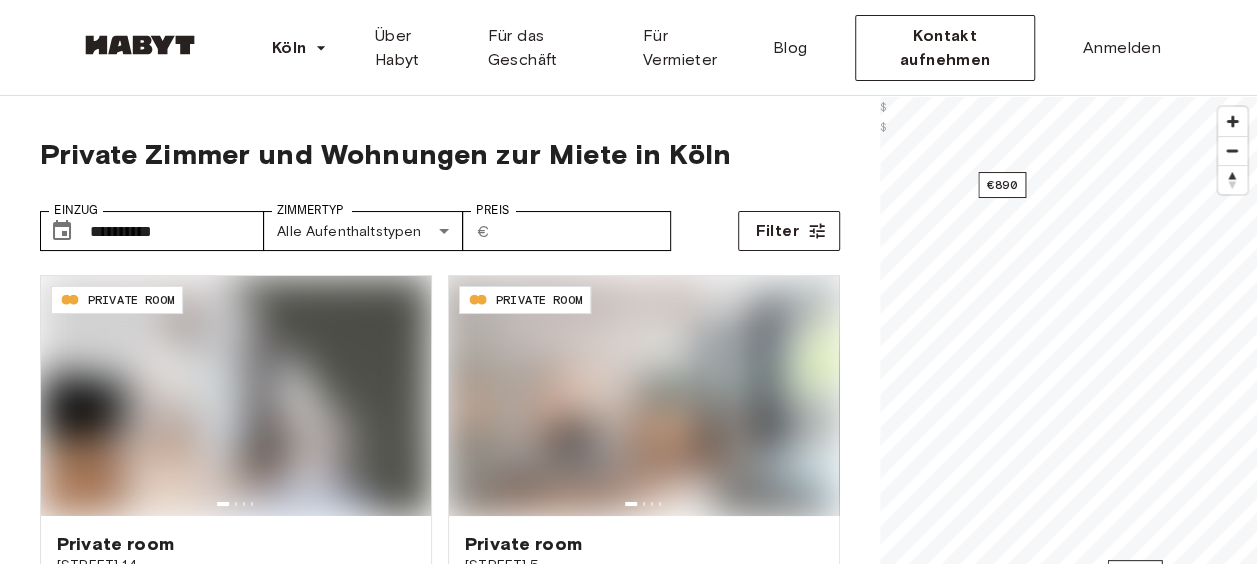type on "**********" 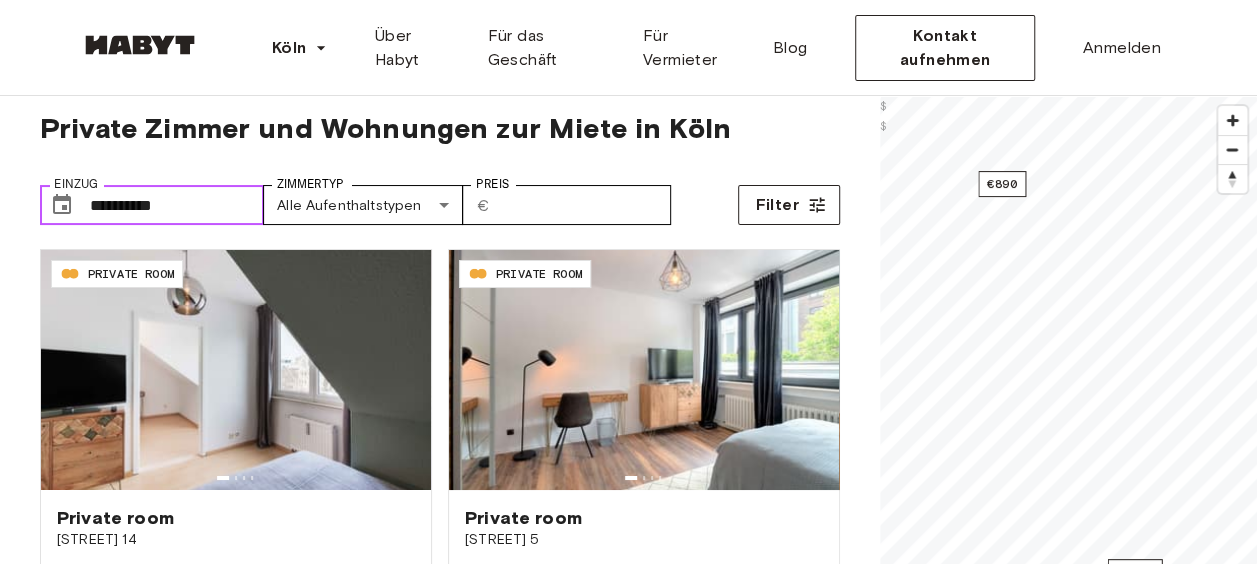scroll, scrollTop: 100, scrollLeft: 0, axis: vertical 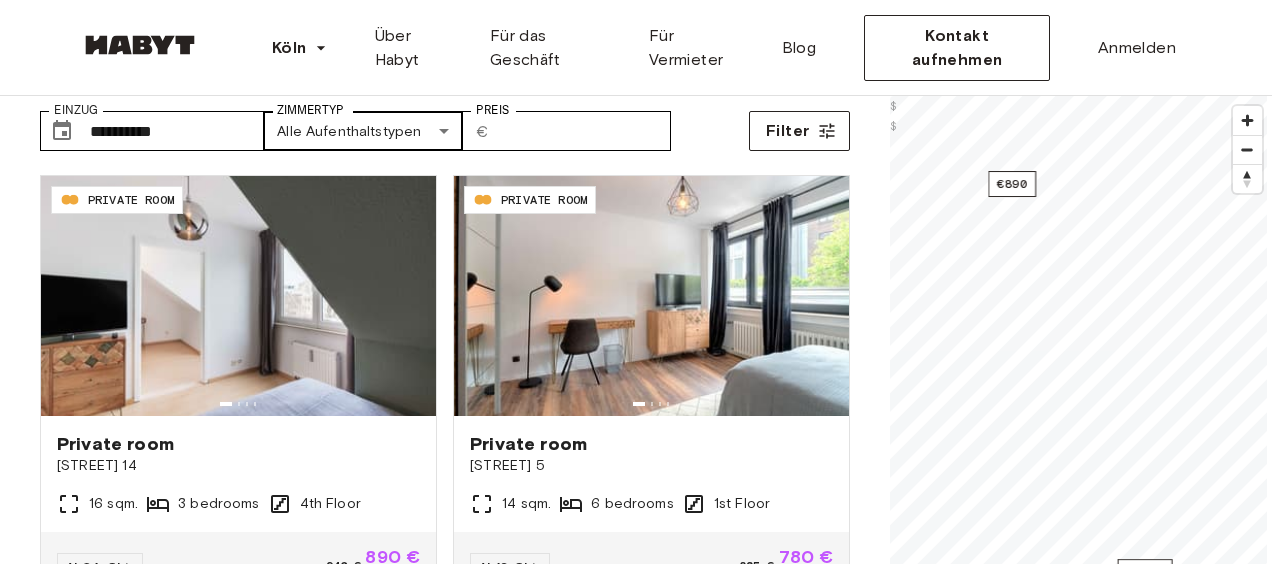 click on "**********" at bounding box center (636, 2303) 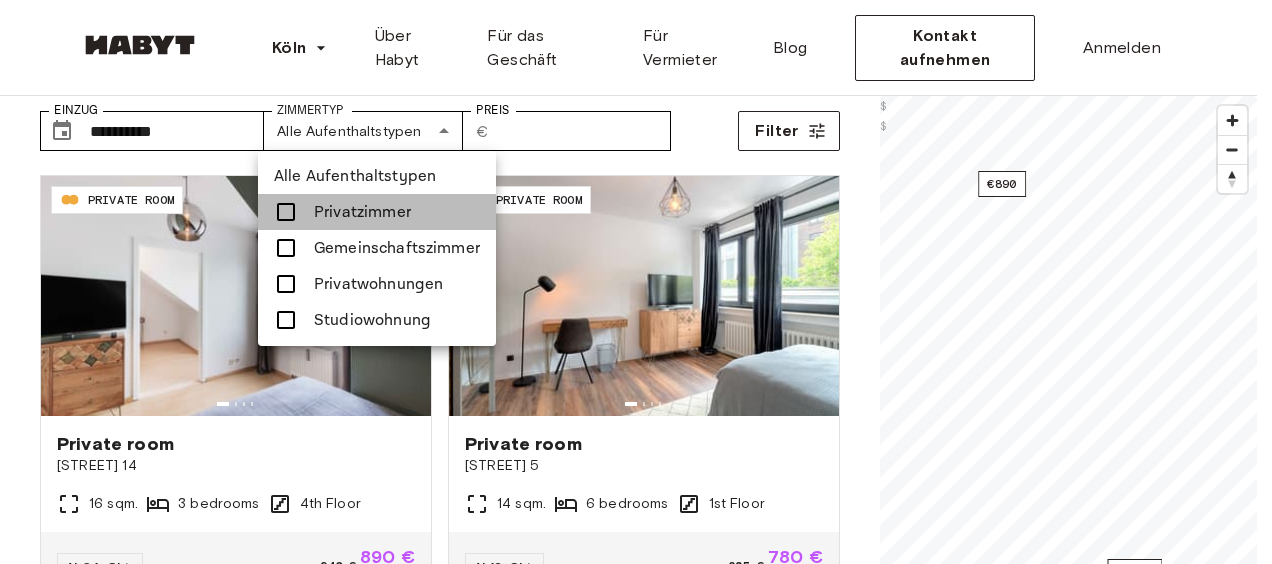 click at bounding box center (286, 212) 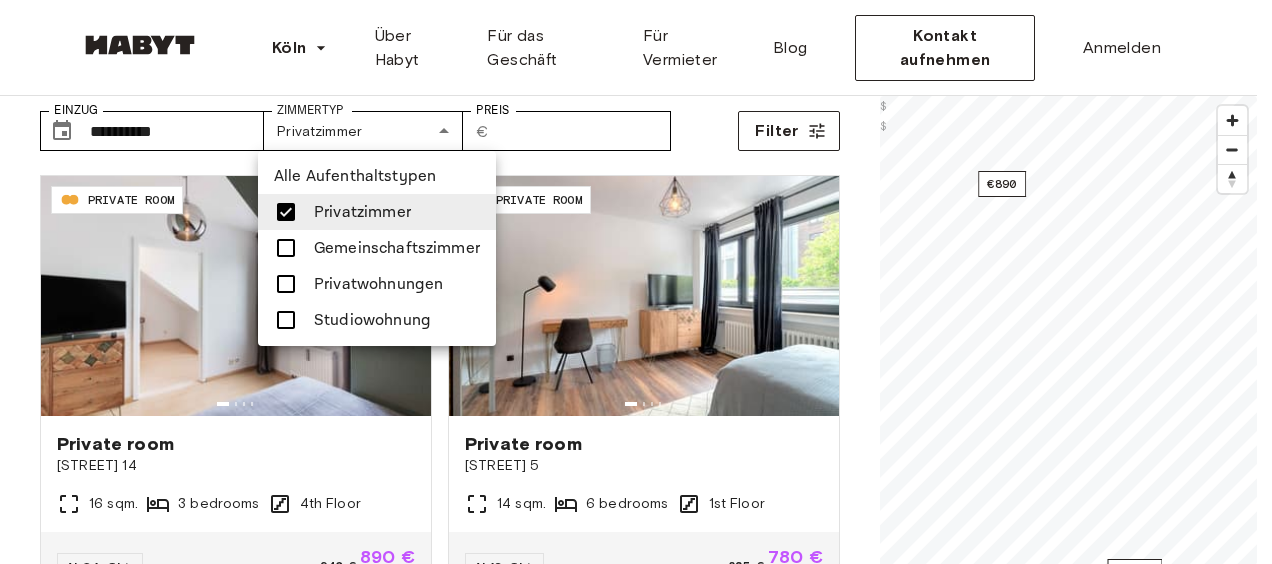 click at bounding box center (286, 284) 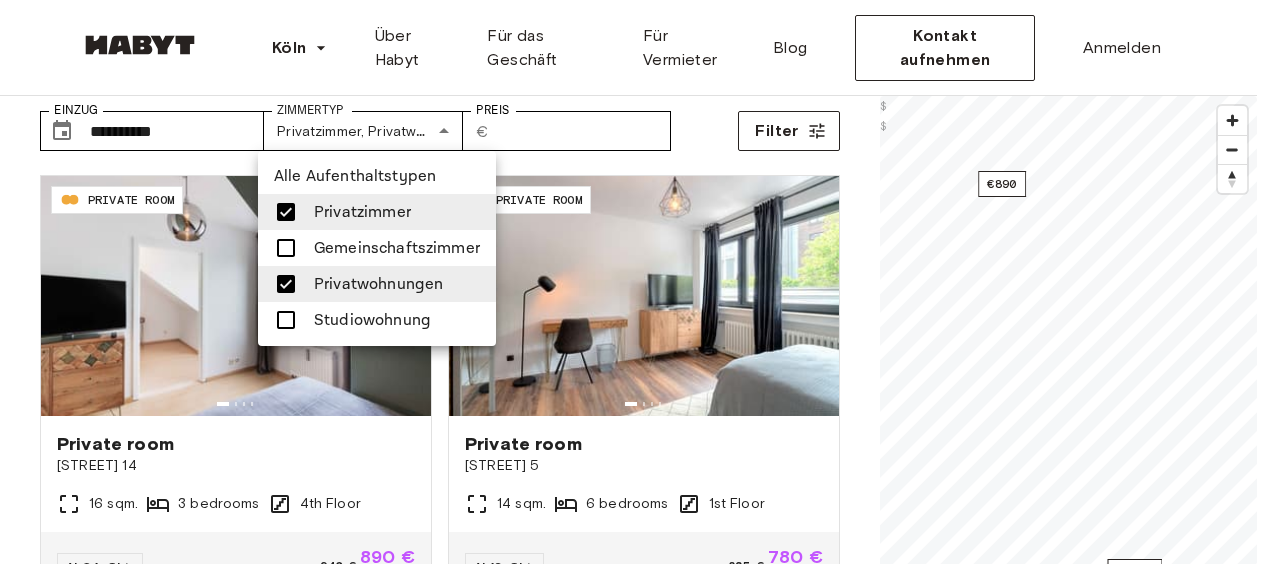 click at bounding box center (286, 320) 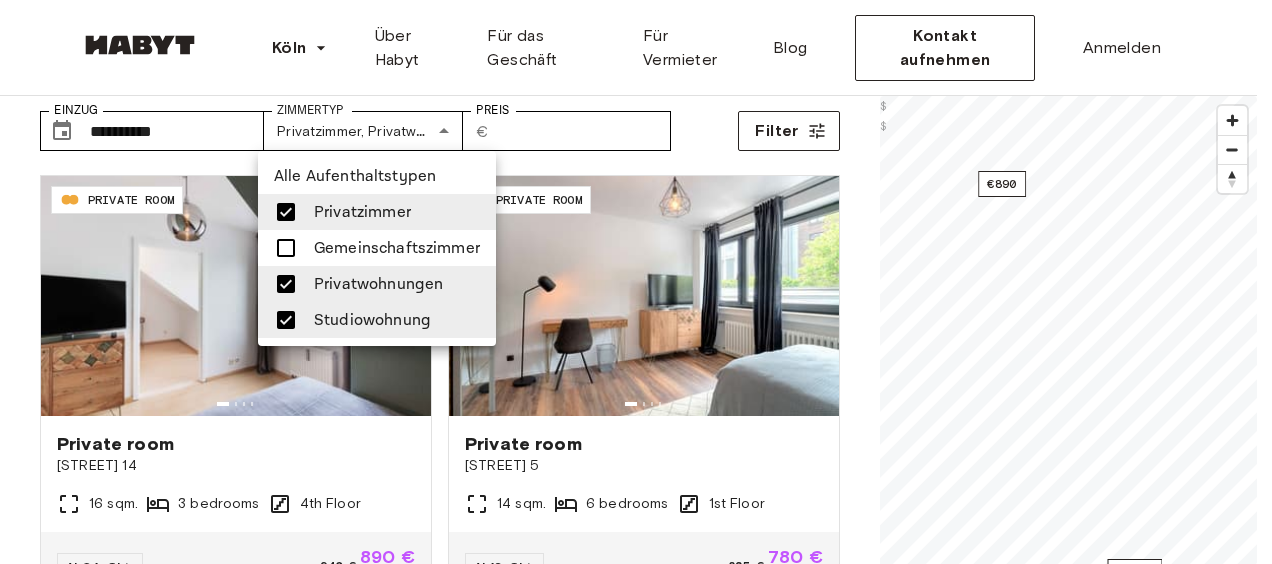 click at bounding box center [636, 282] 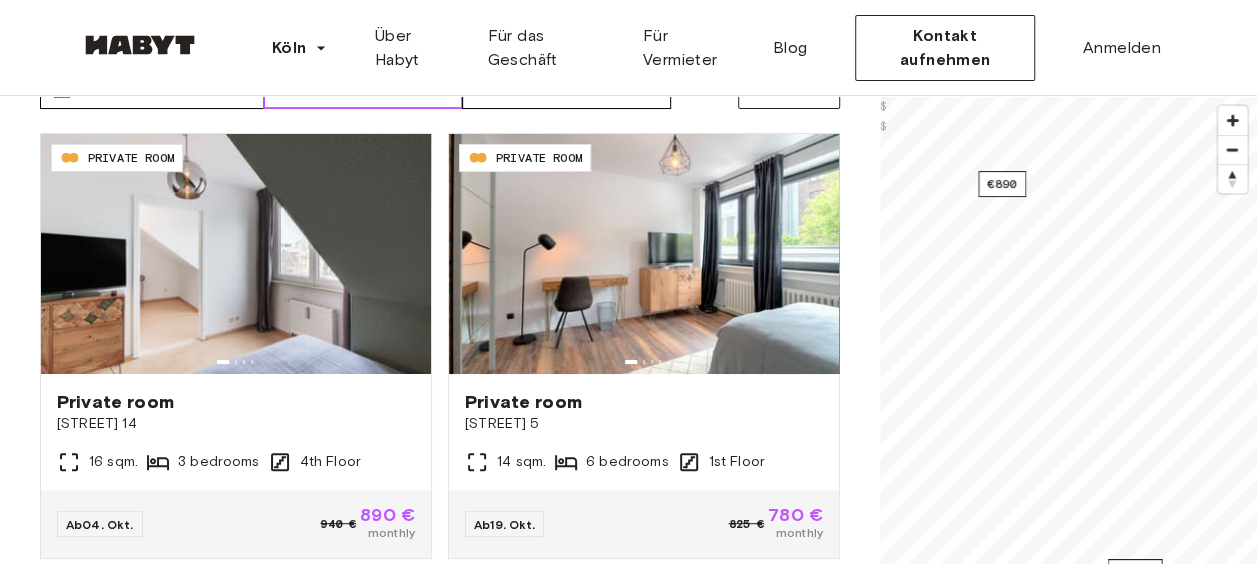 scroll, scrollTop: 100, scrollLeft: 0, axis: vertical 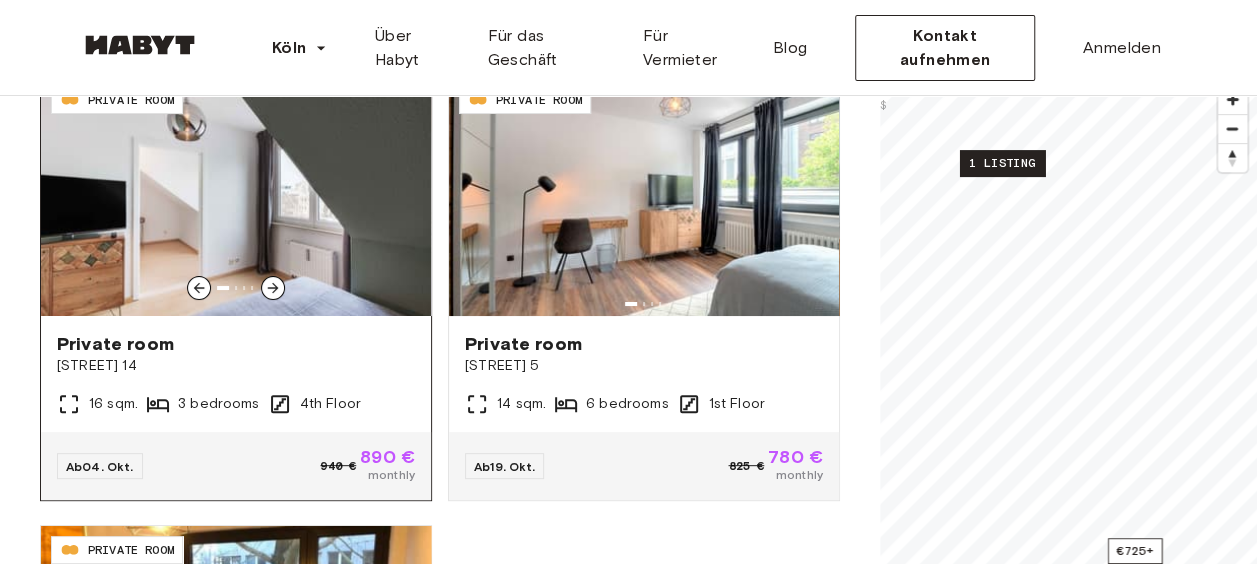 click 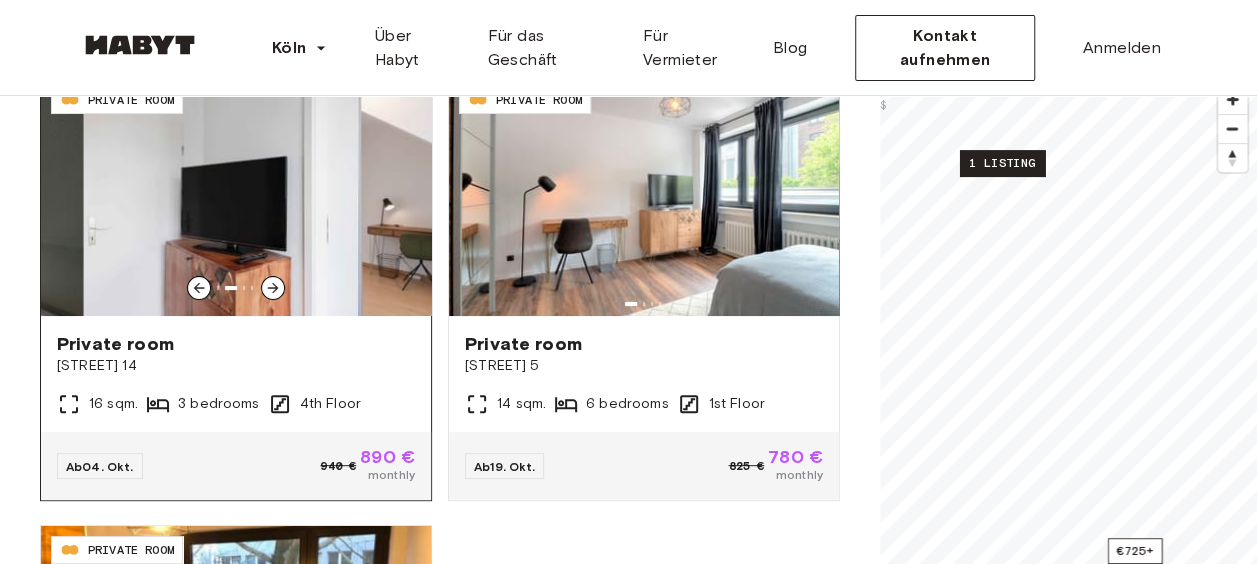 click 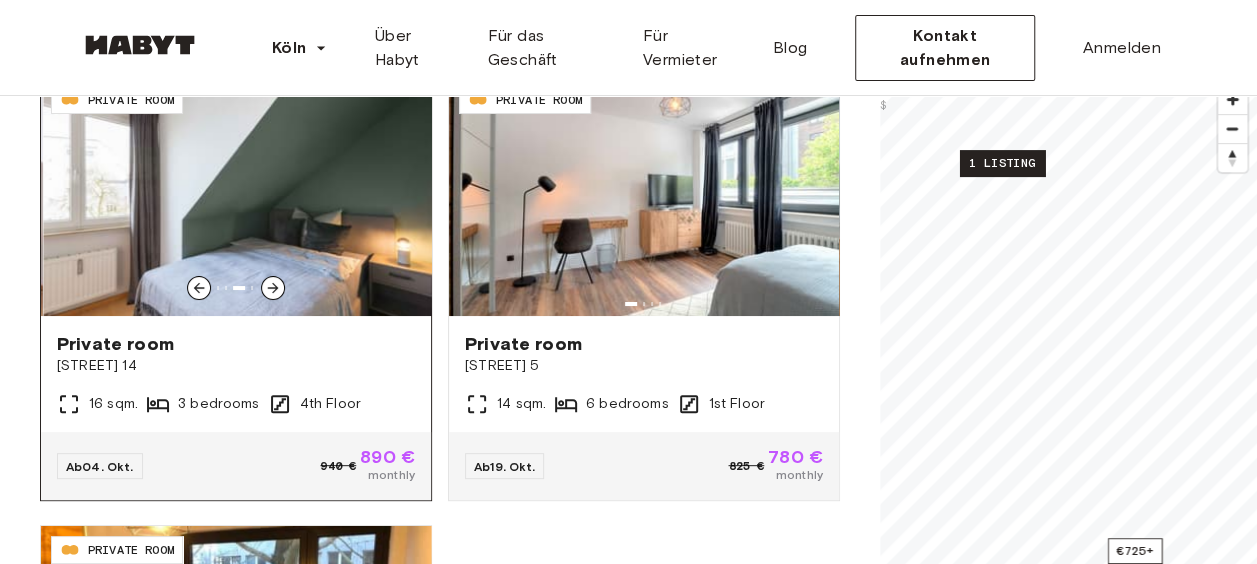 click 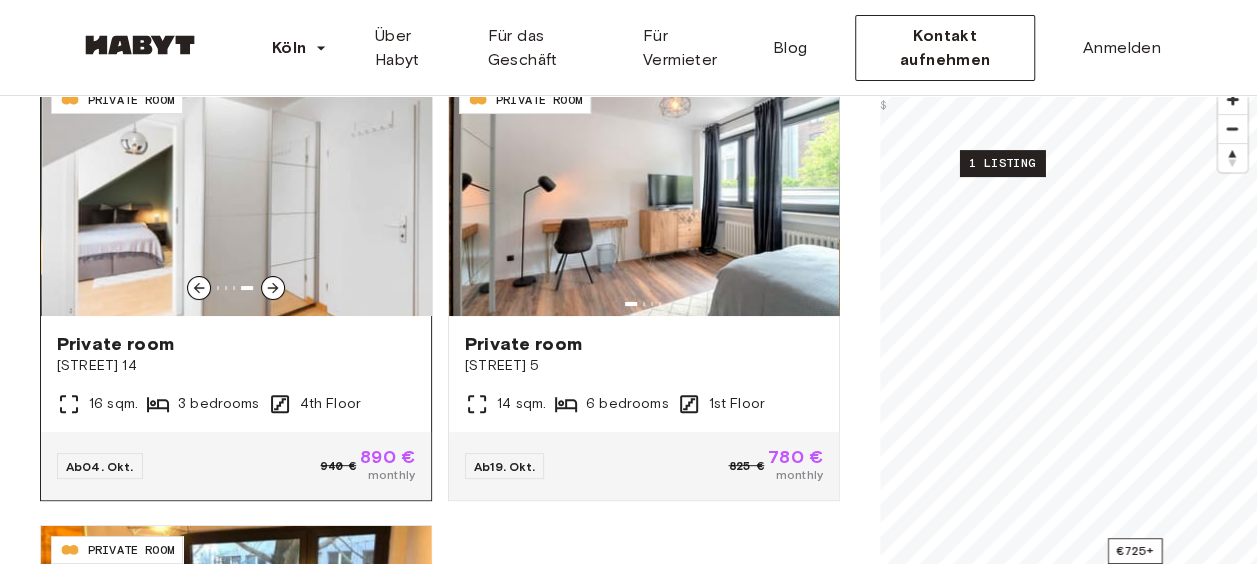 click 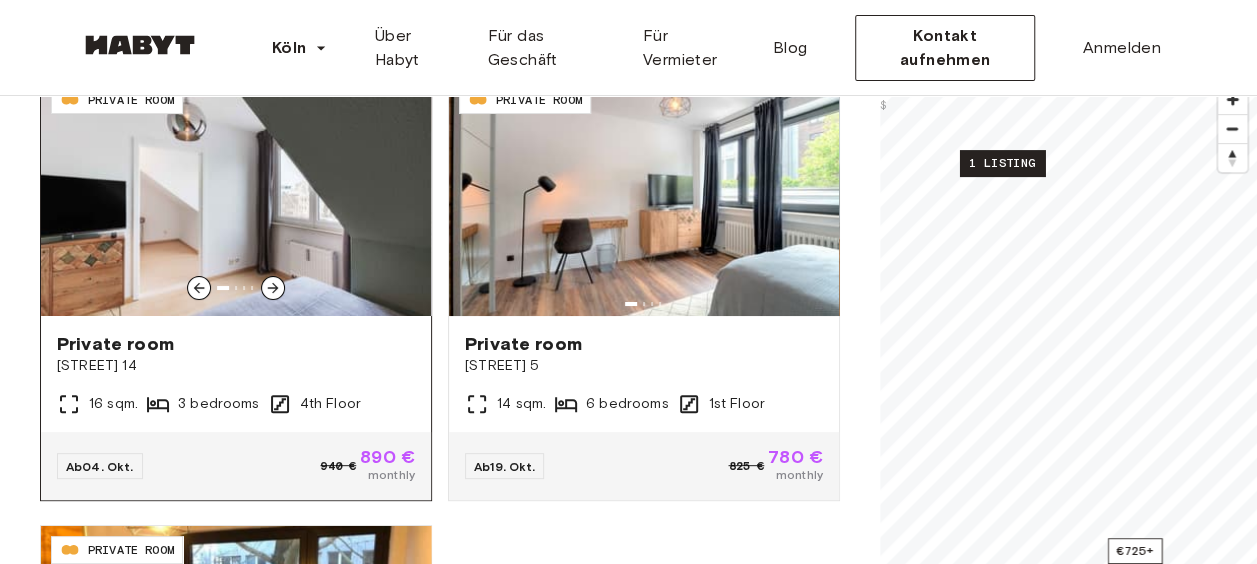 click at bounding box center (236, 196) 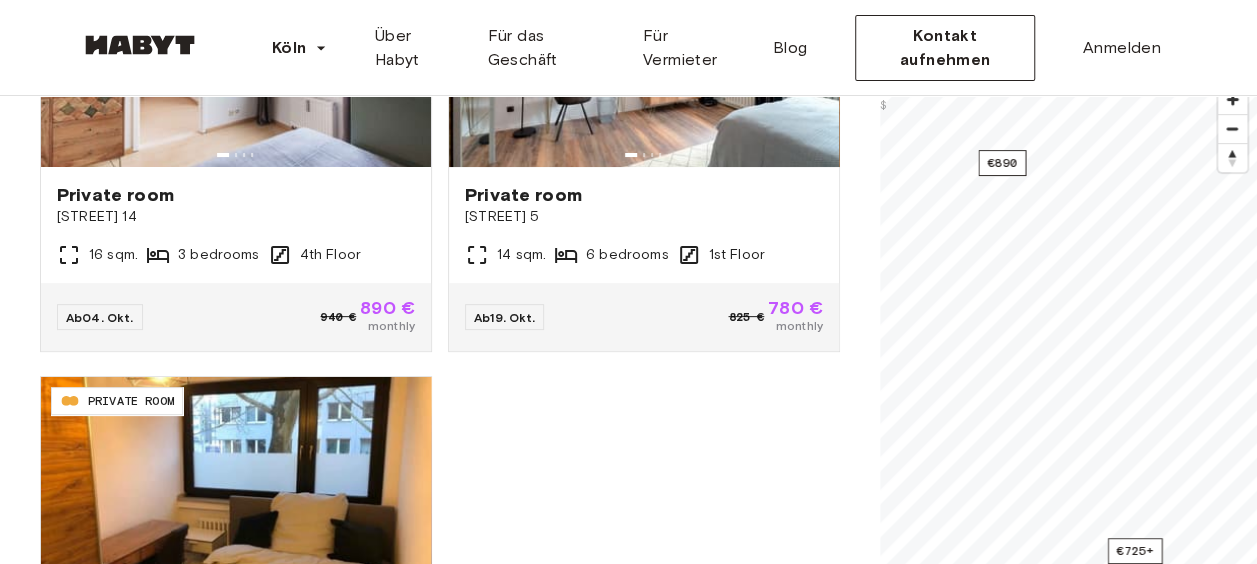 scroll, scrollTop: 0, scrollLeft: 0, axis: both 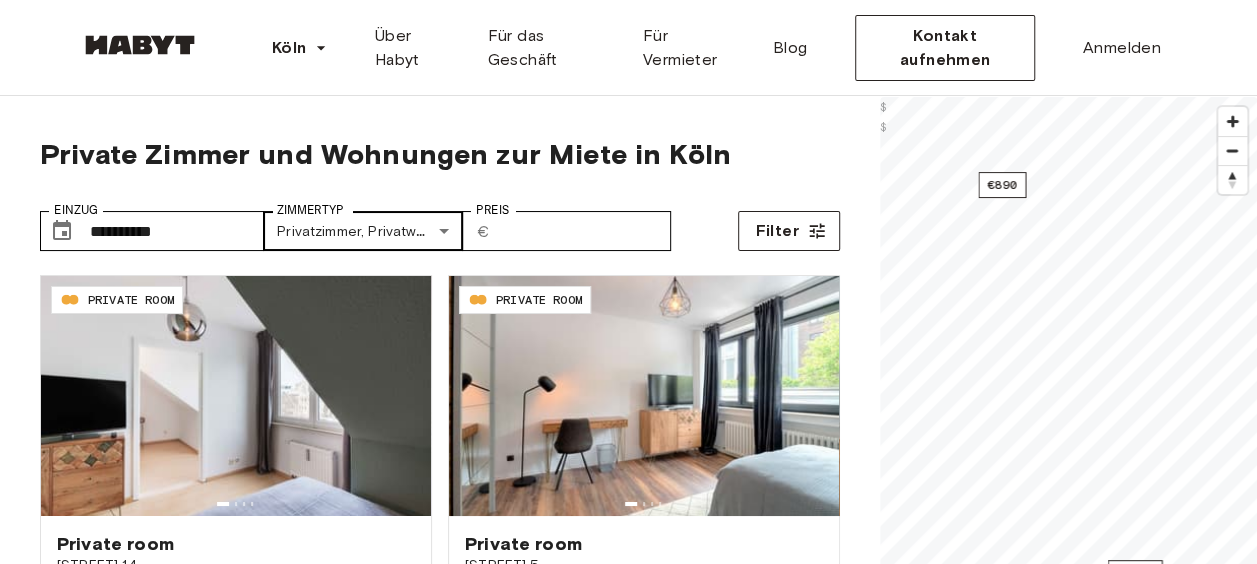 click on "**********" at bounding box center (628, 2403) 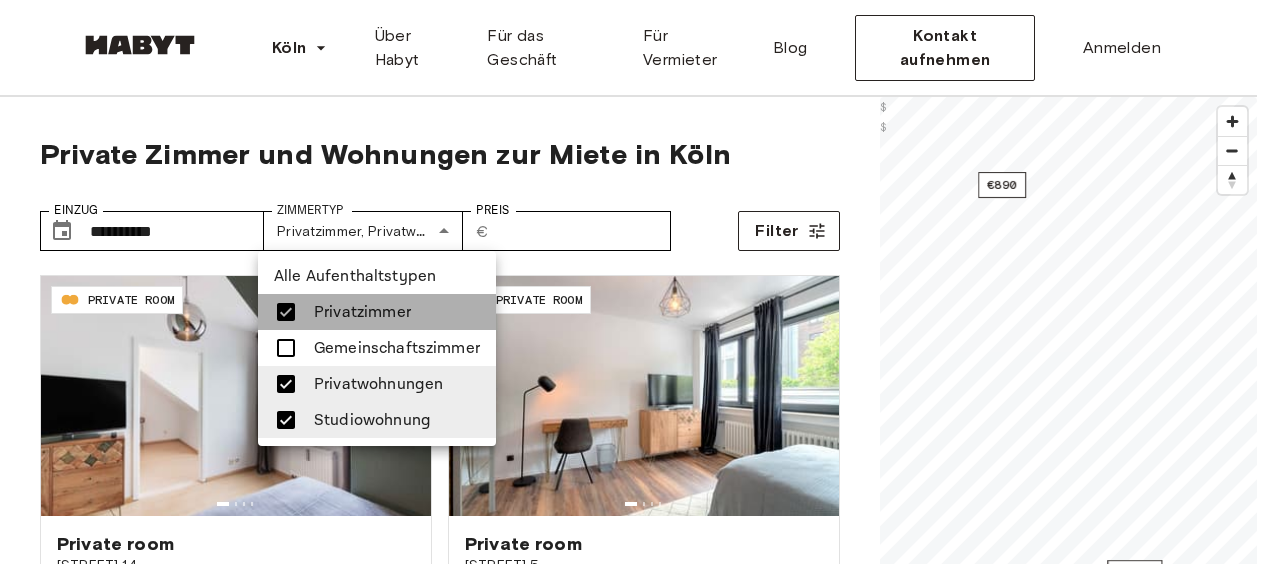 click at bounding box center (286, 312) 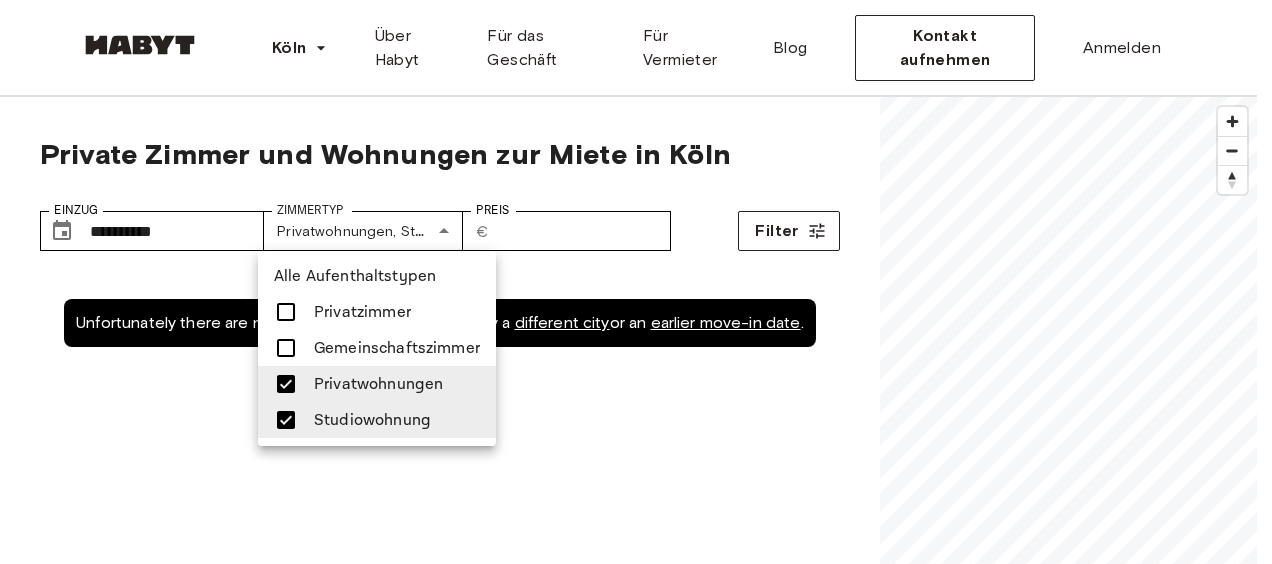 click at bounding box center [636, 282] 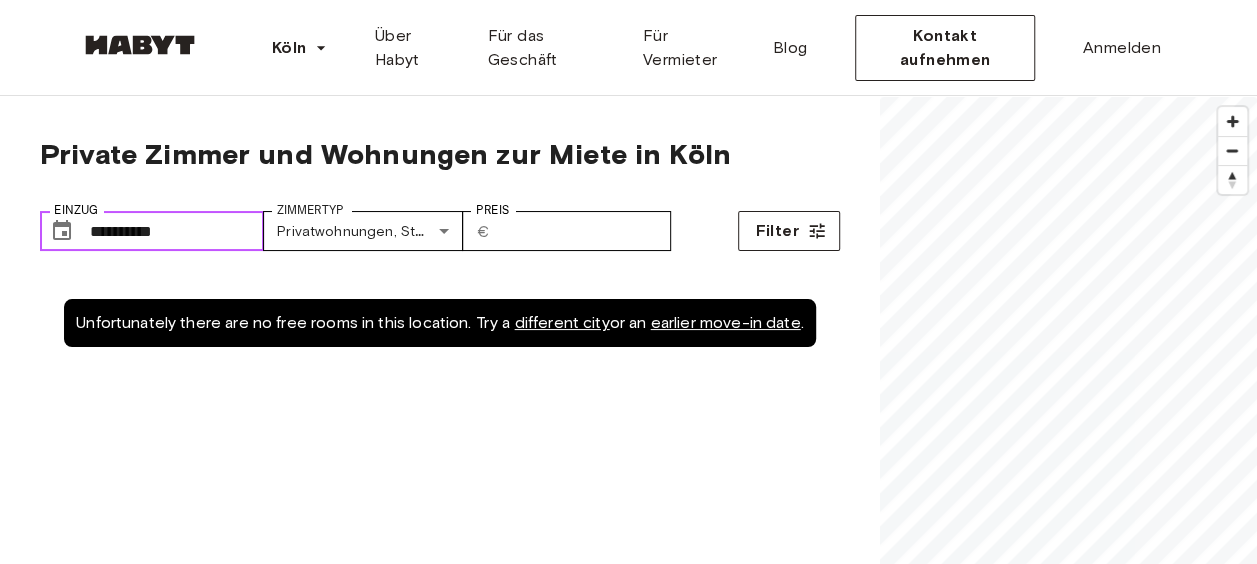 click on "**********" at bounding box center (177, 231) 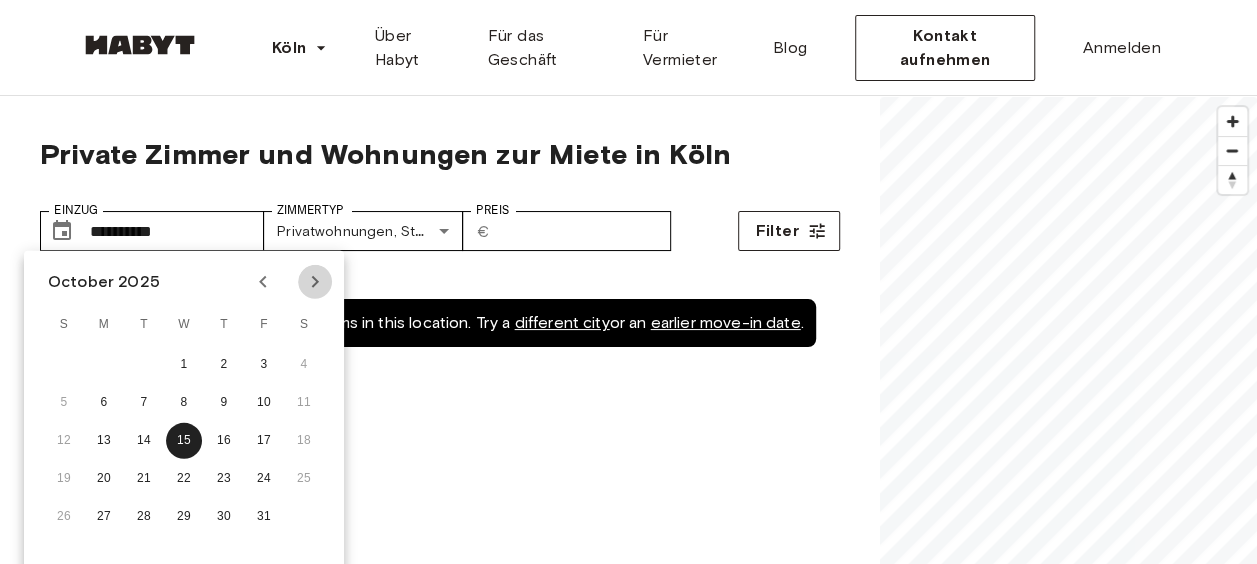 click 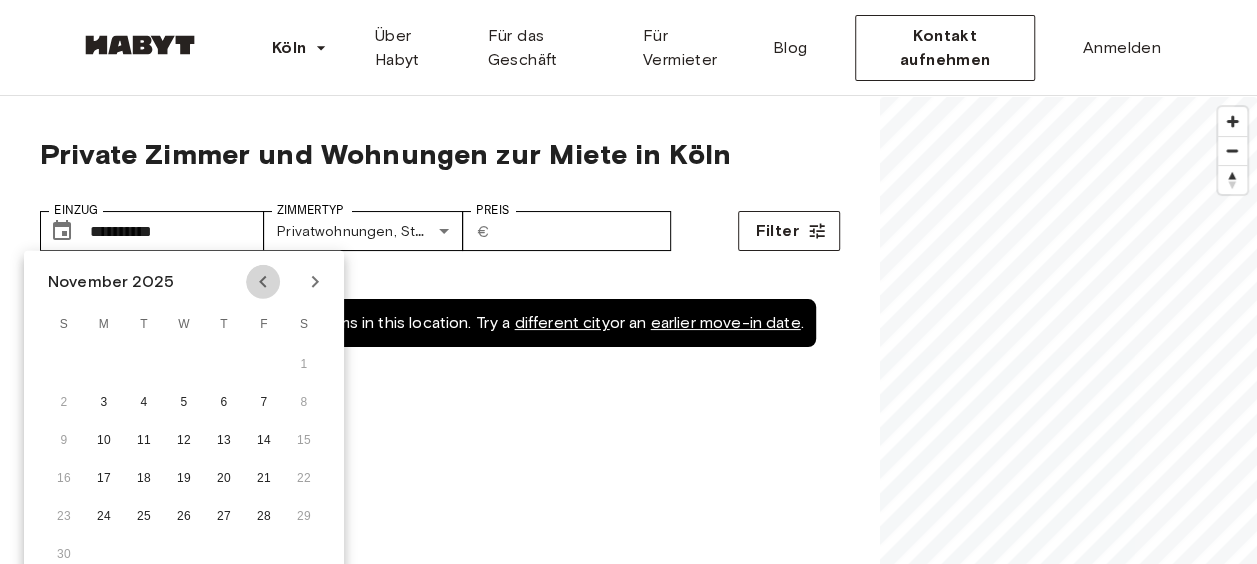 click 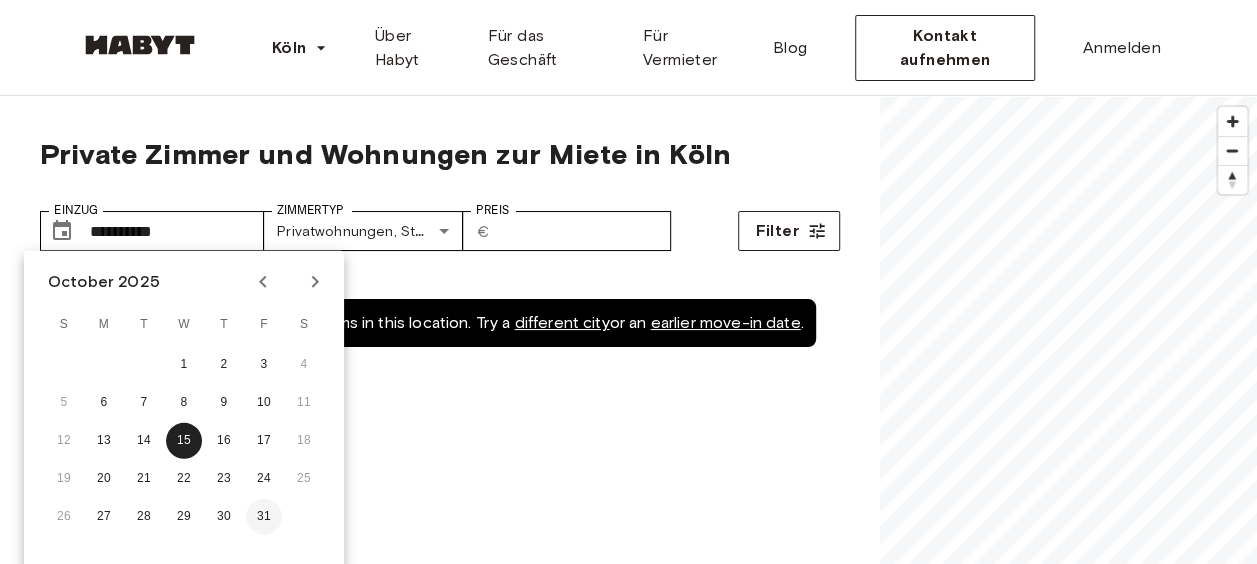 click on "31" at bounding box center (264, 517) 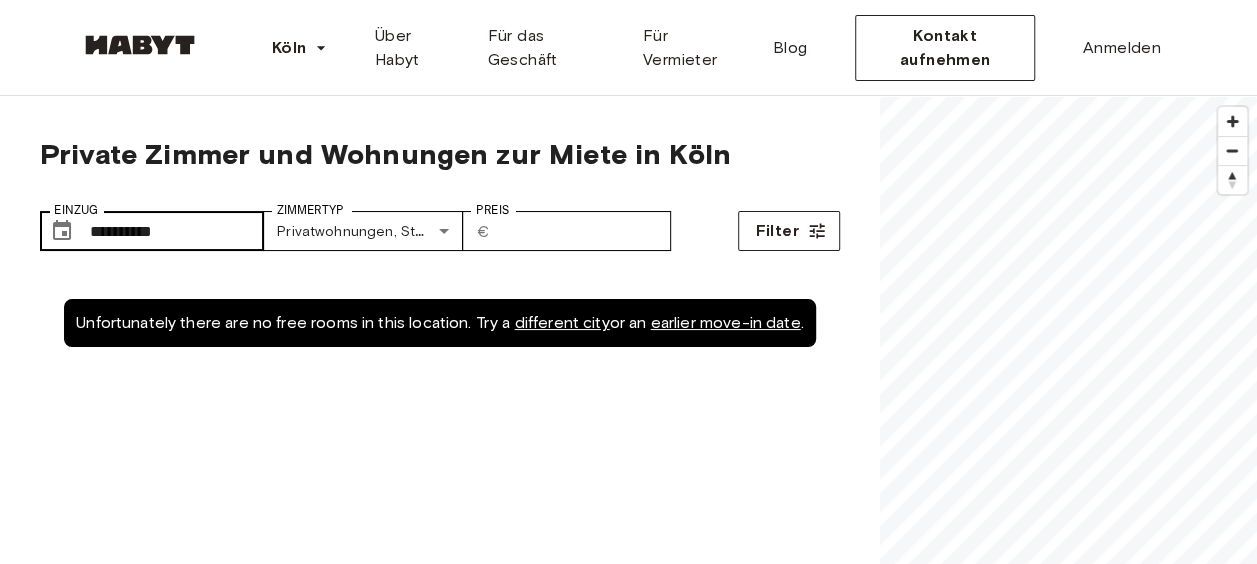 click on "**********" at bounding box center [440, 223] 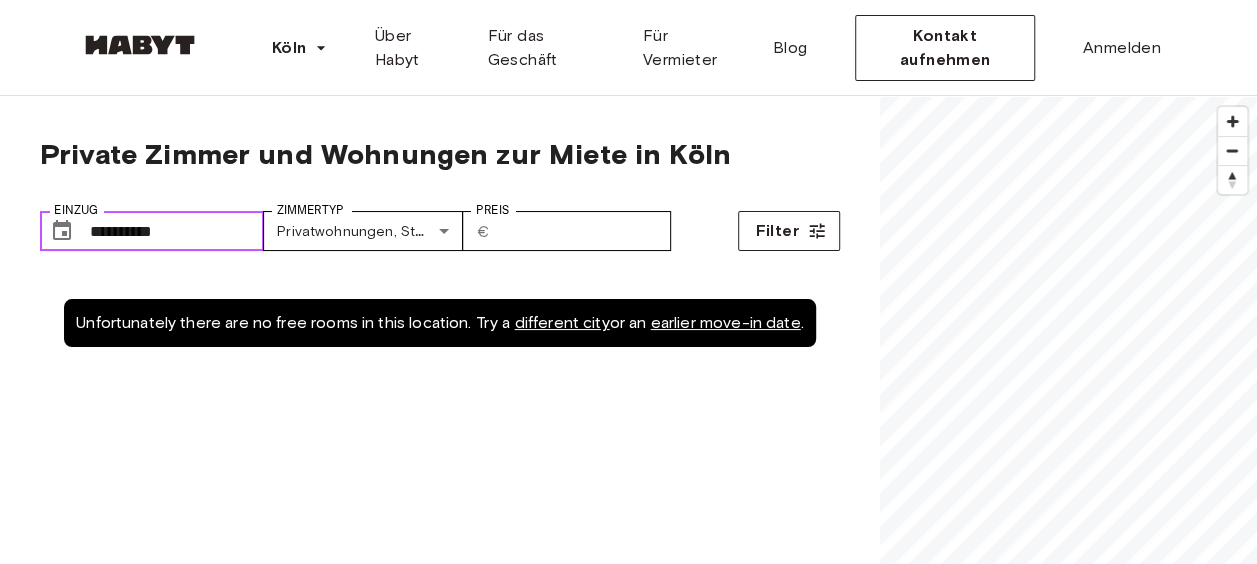 click on "**********" at bounding box center [177, 231] 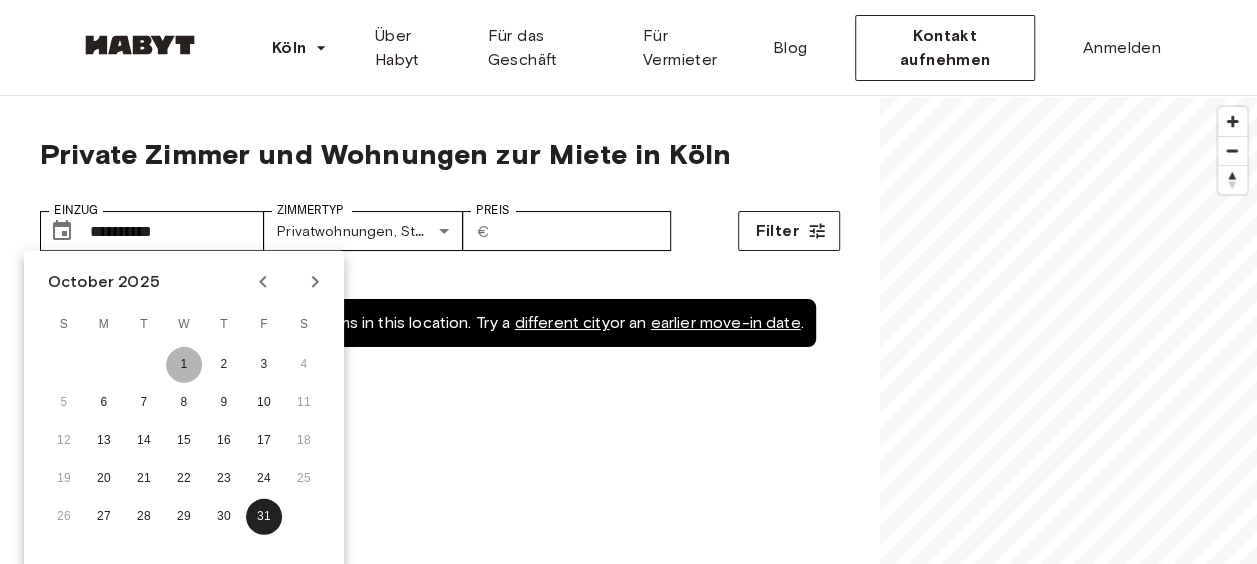 click on "1" at bounding box center (184, 365) 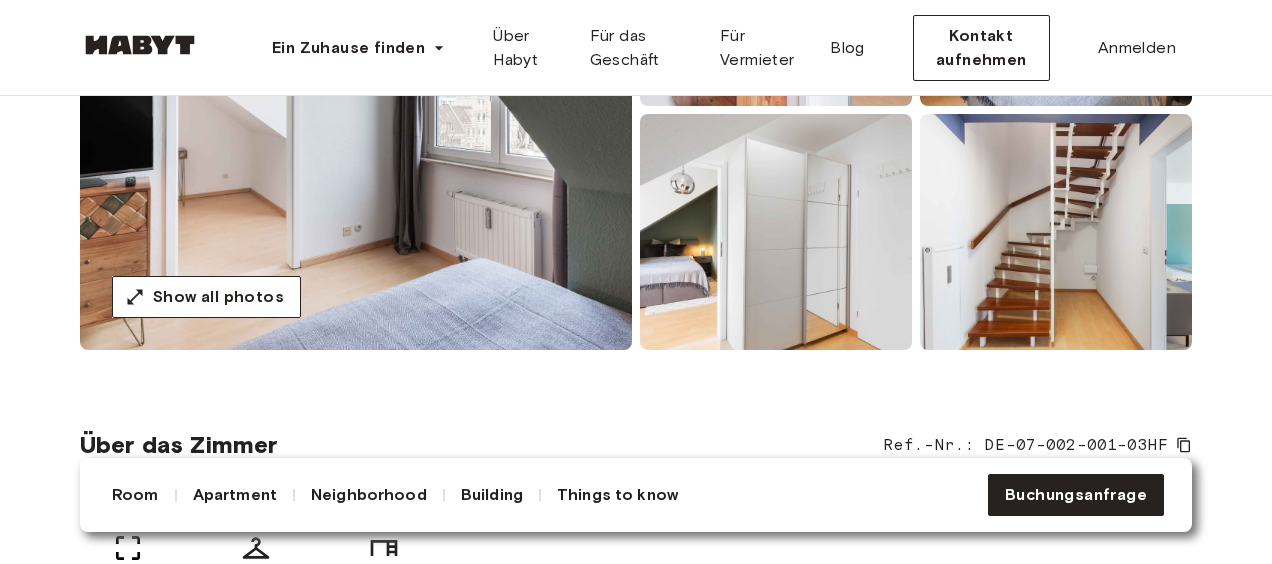 click at bounding box center [356, 110] 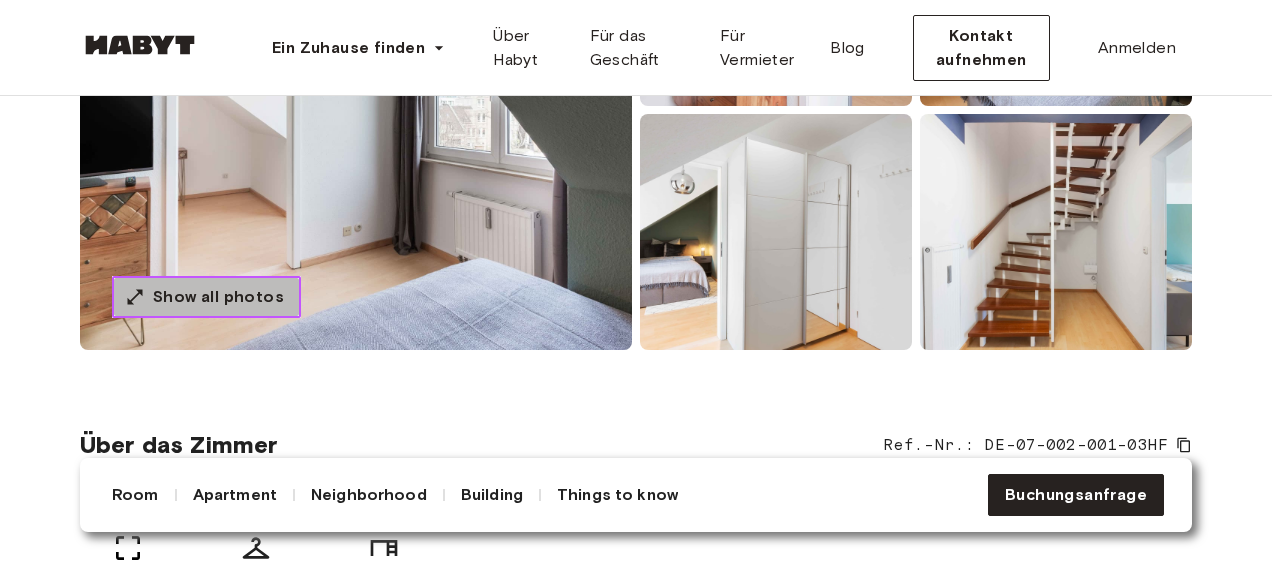 click on "Show all photos" at bounding box center (206, 297) 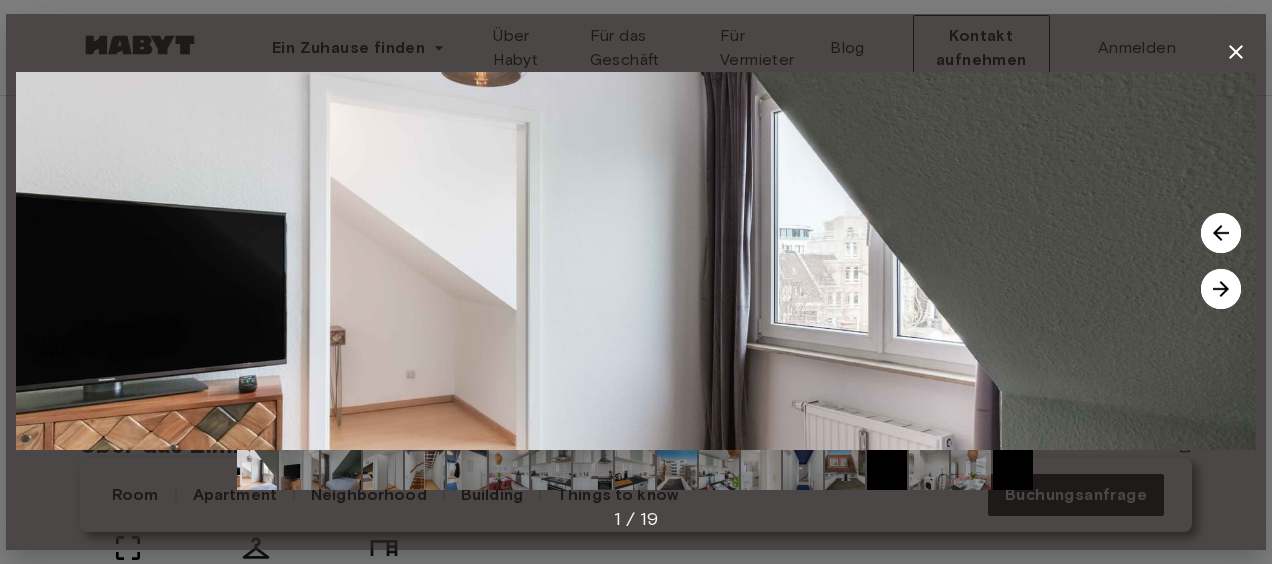 click at bounding box center [1221, 289] 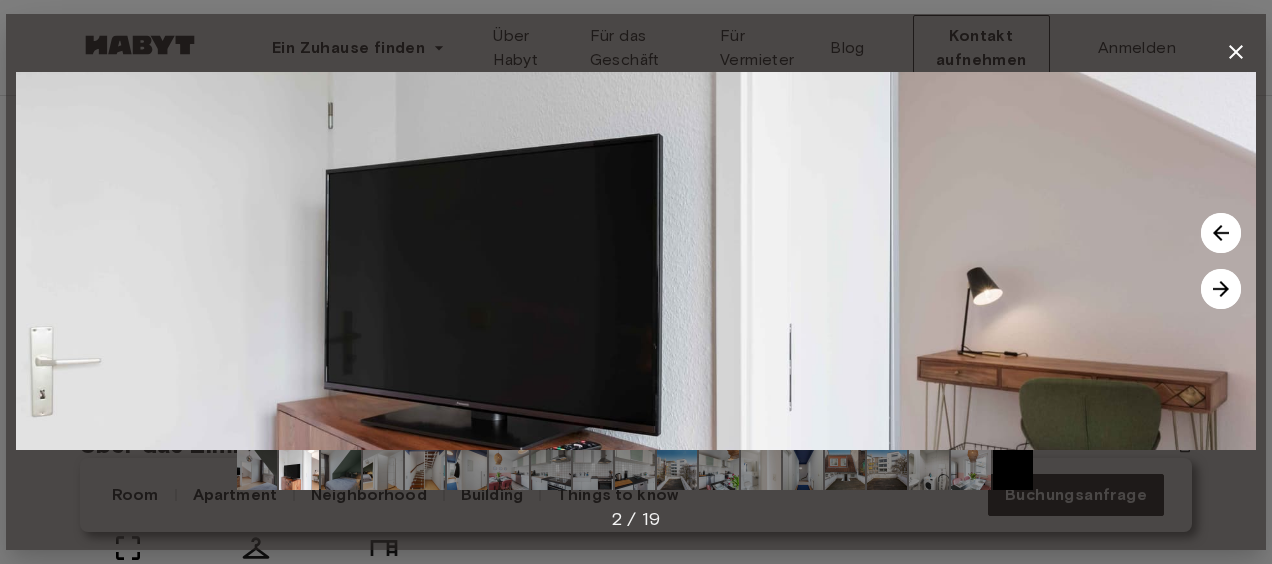 click at bounding box center (1221, 289) 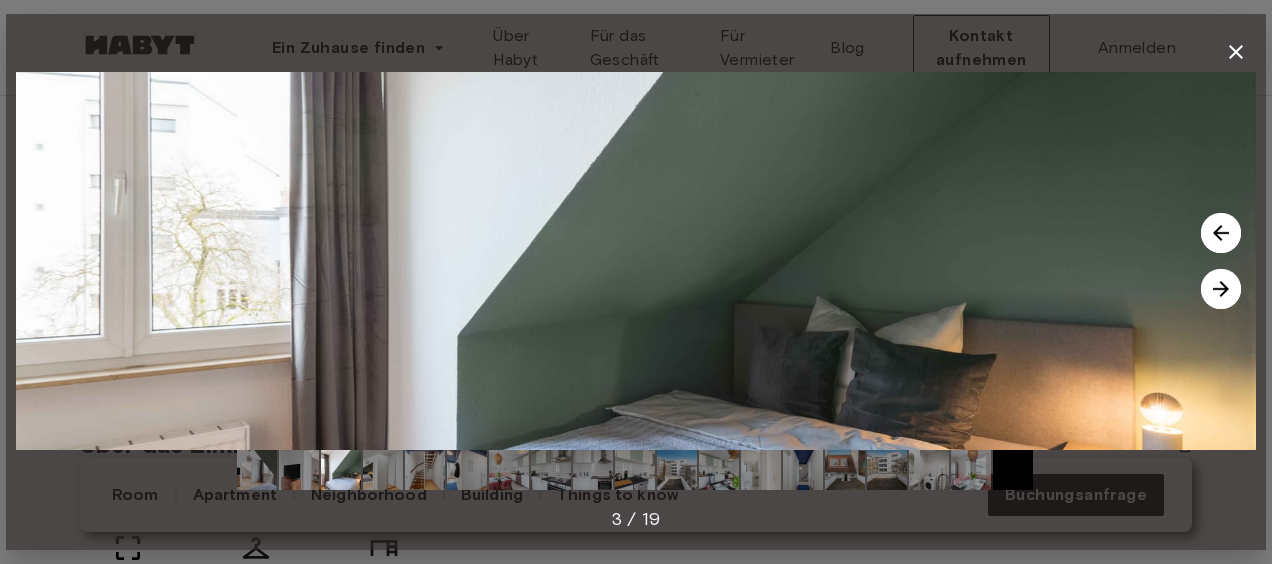 click at bounding box center [1221, 289] 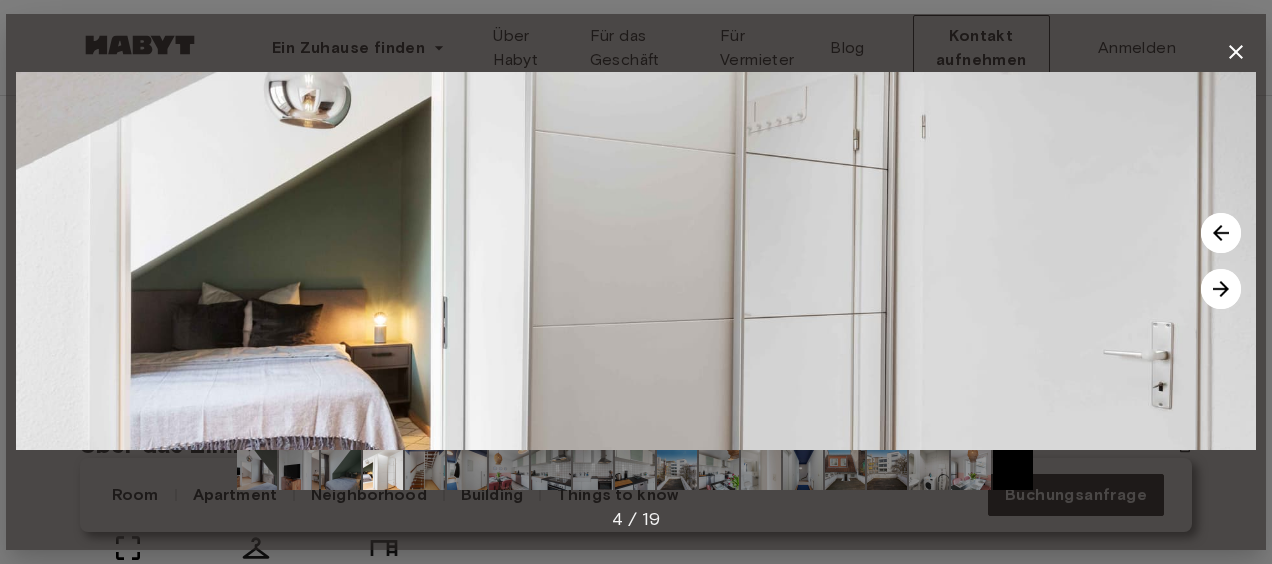 click at bounding box center [1221, 289] 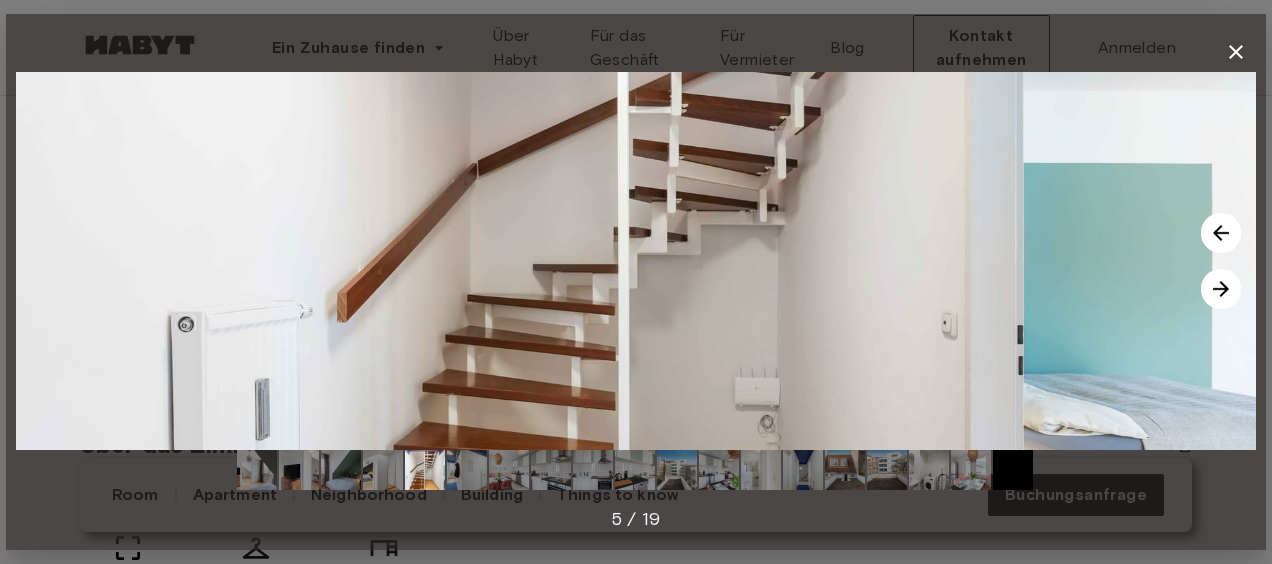 click at bounding box center [1221, 289] 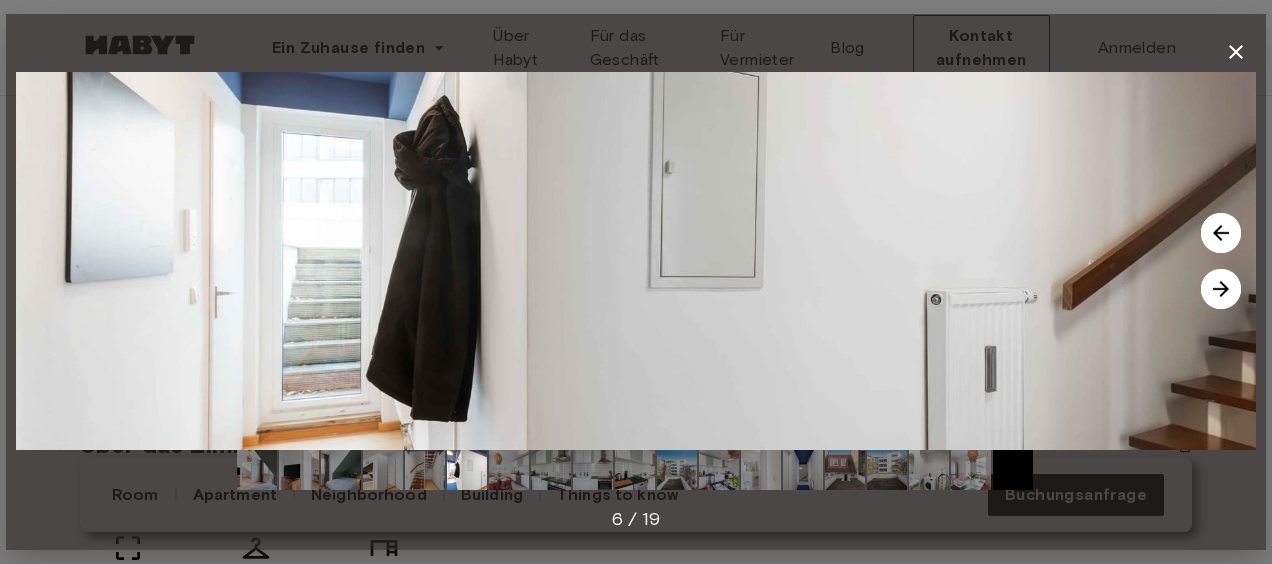 click at bounding box center [1221, 289] 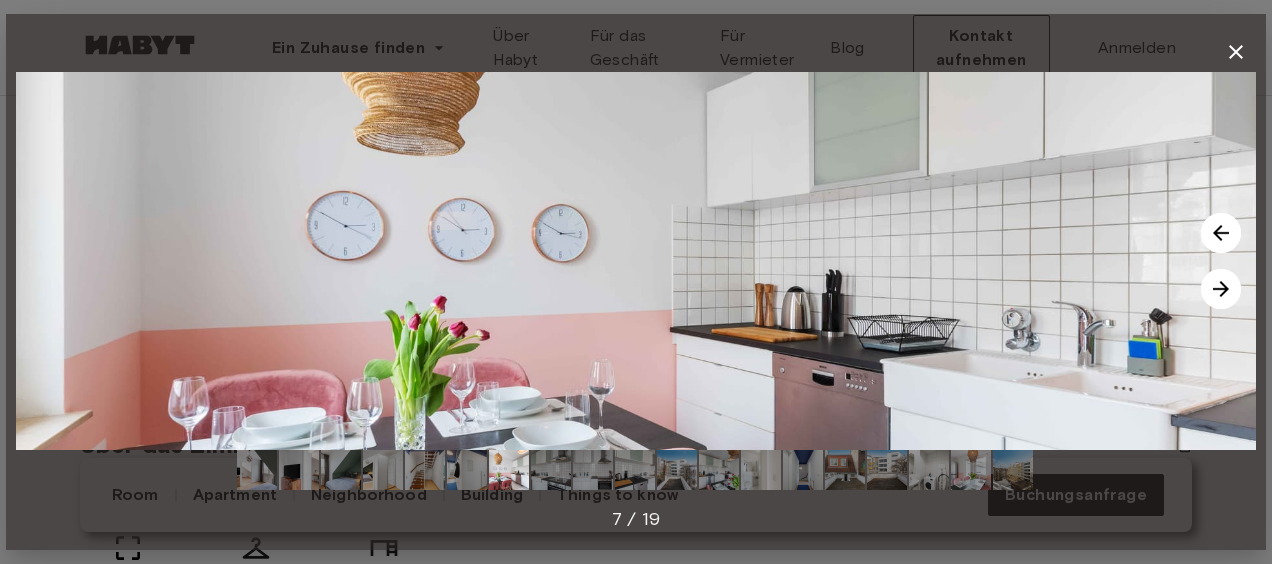 click at bounding box center [1221, 289] 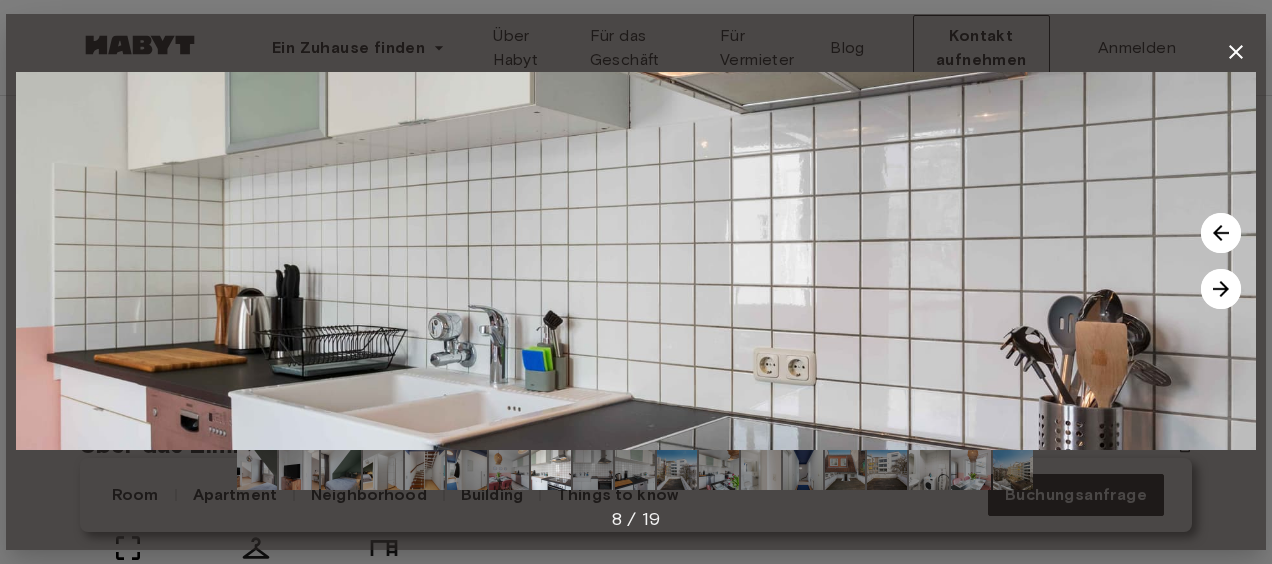 click at bounding box center (1221, 289) 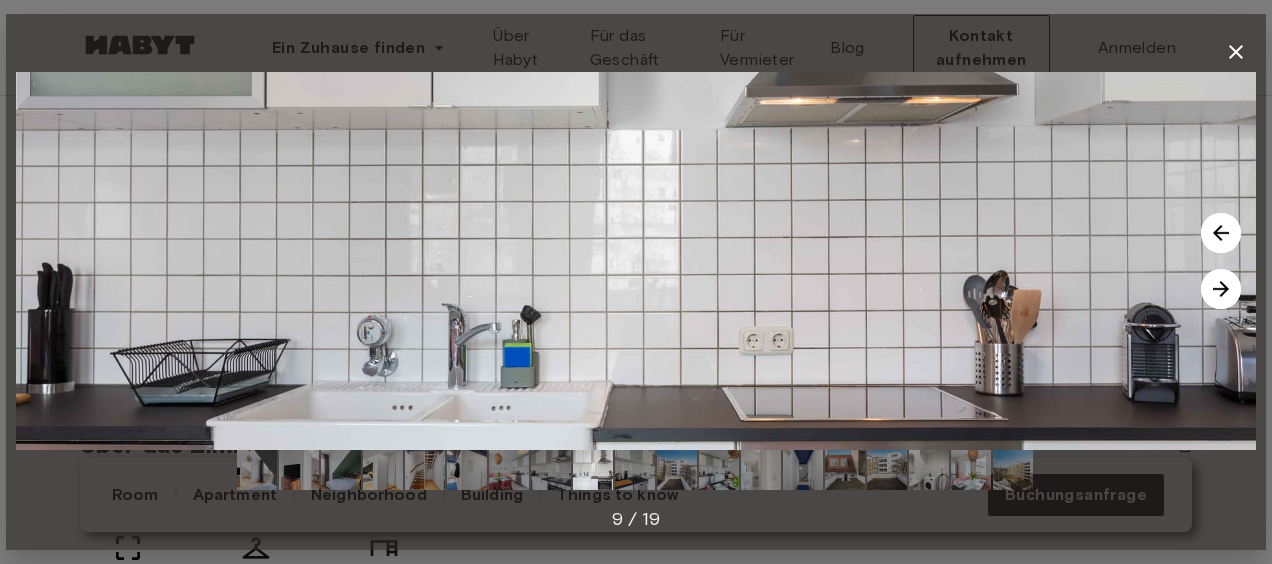 click at bounding box center [1221, 289] 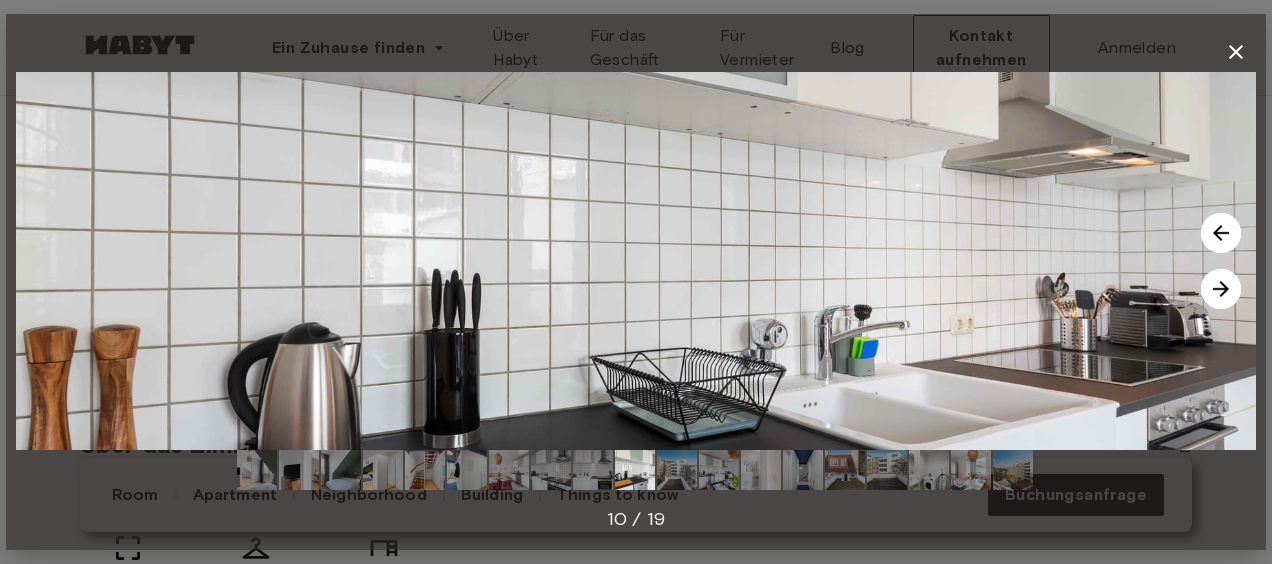 click at bounding box center [1221, 289] 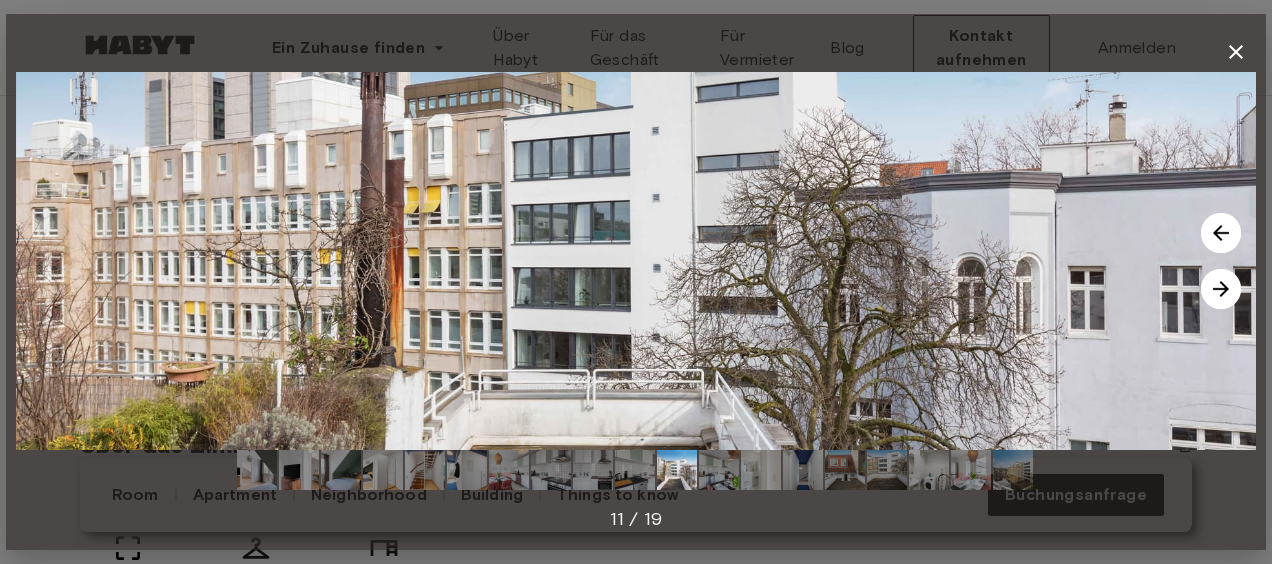 click at bounding box center (1221, 289) 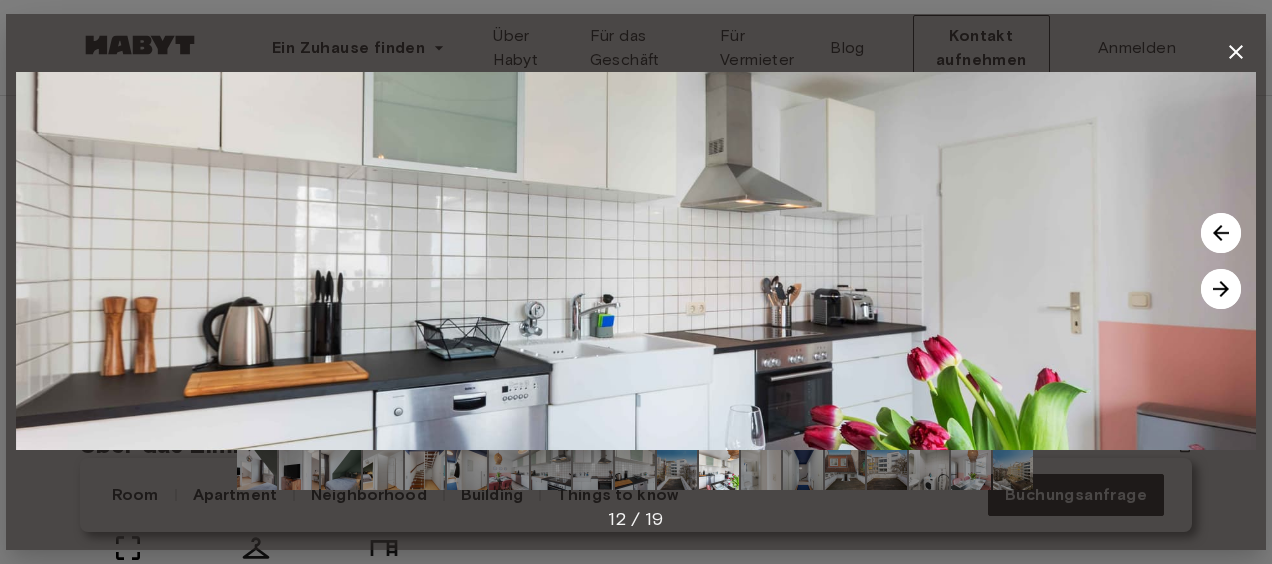 click at bounding box center (1221, 289) 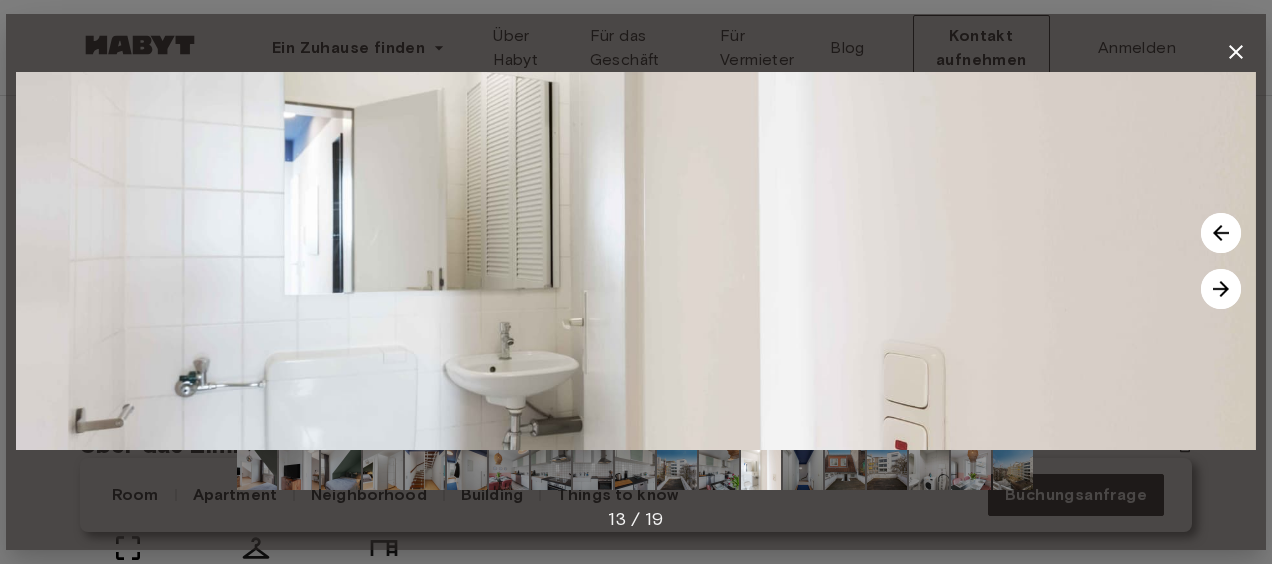 click at bounding box center (1221, 289) 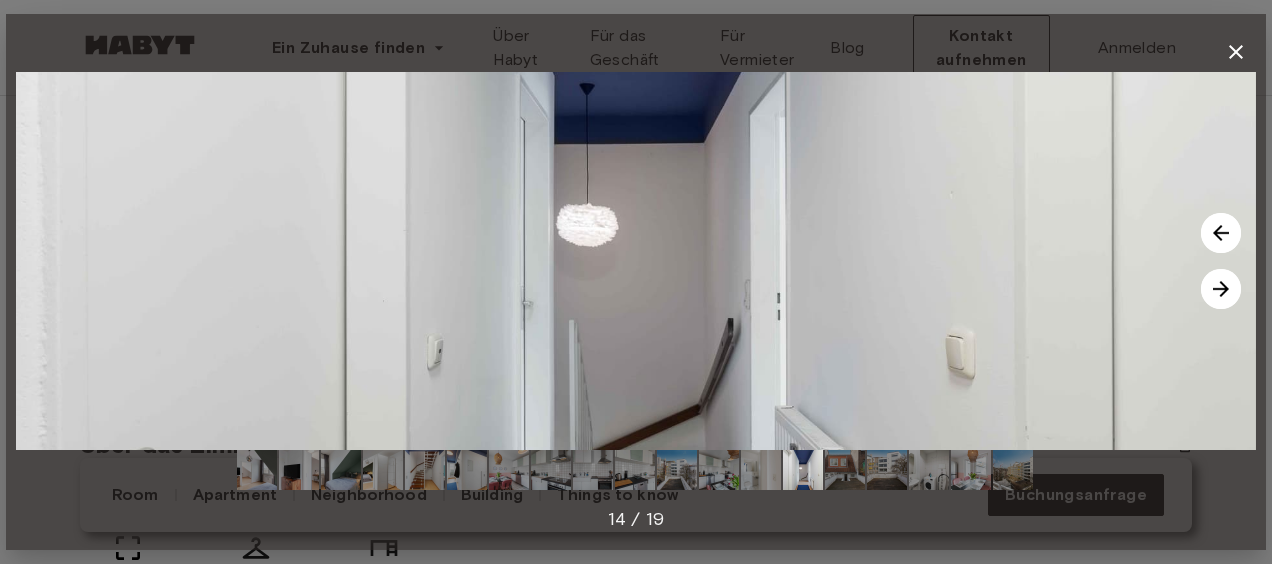 click at bounding box center (1221, 289) 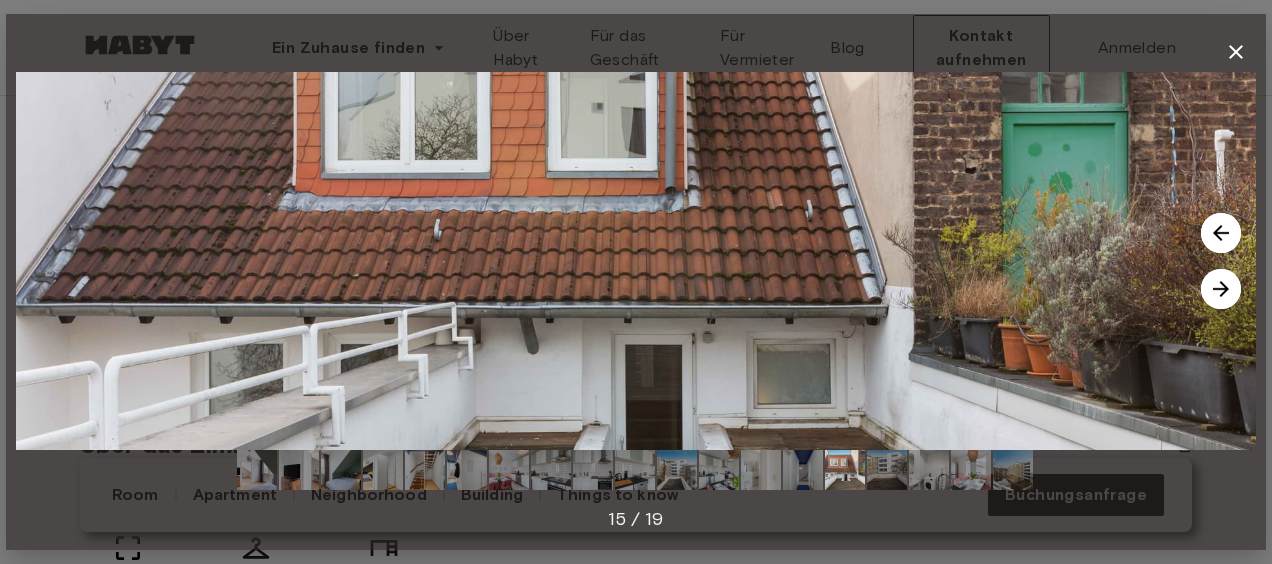 click at bounding box center (1221, 289) 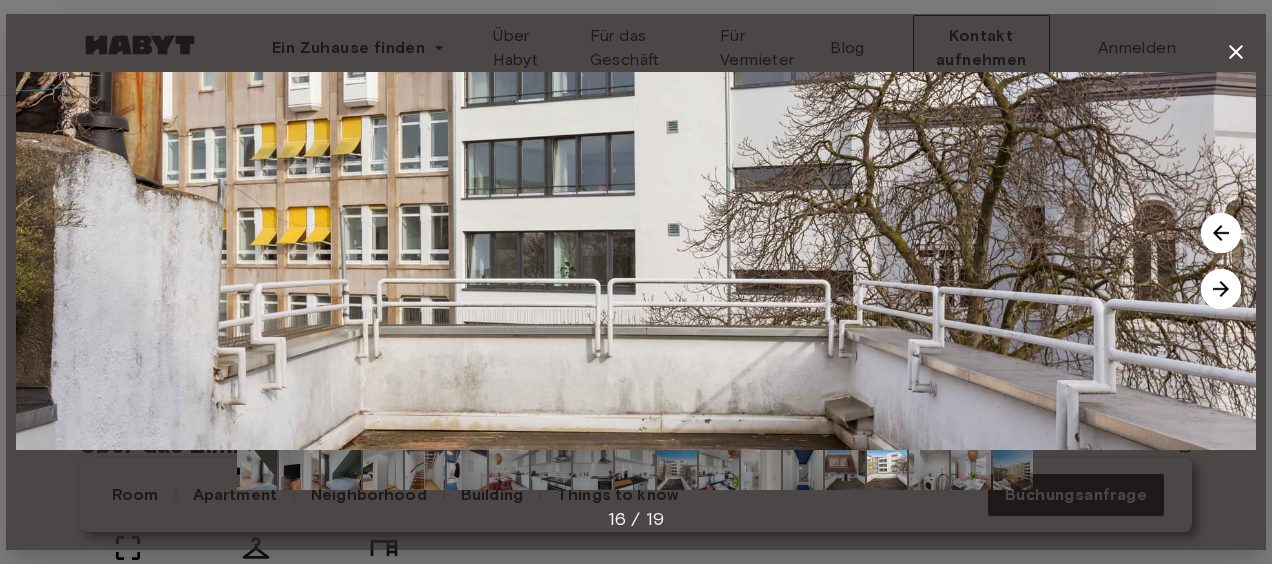 click at bounding box center [1221, 289] 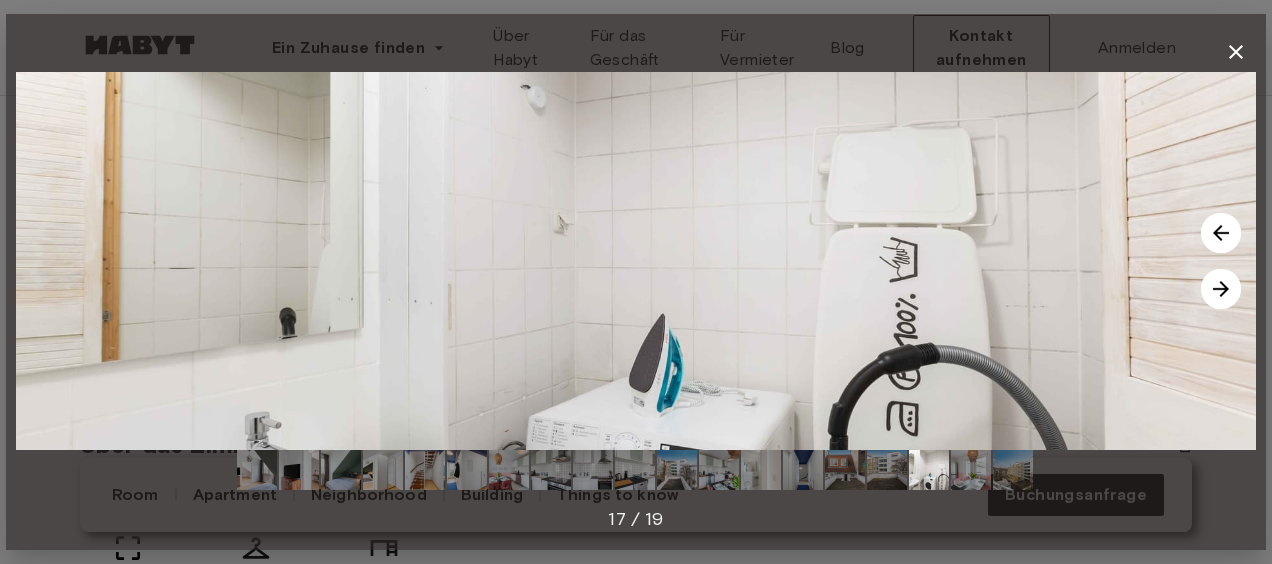 click at bounding box center (1221, 289) 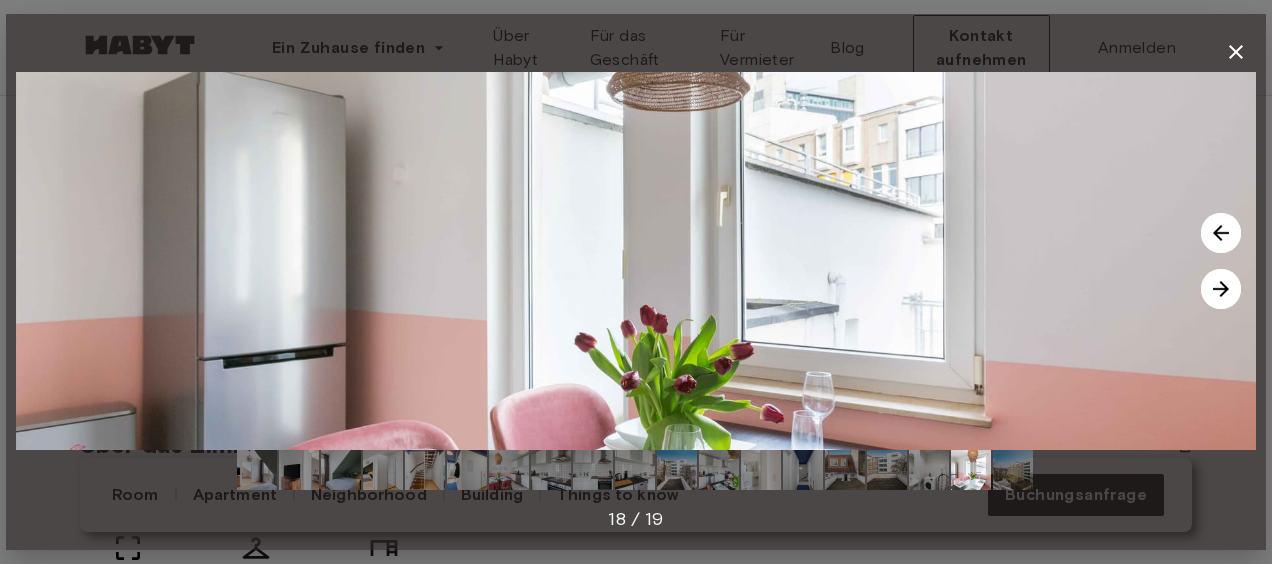 click at bounding box center (1221, 289) 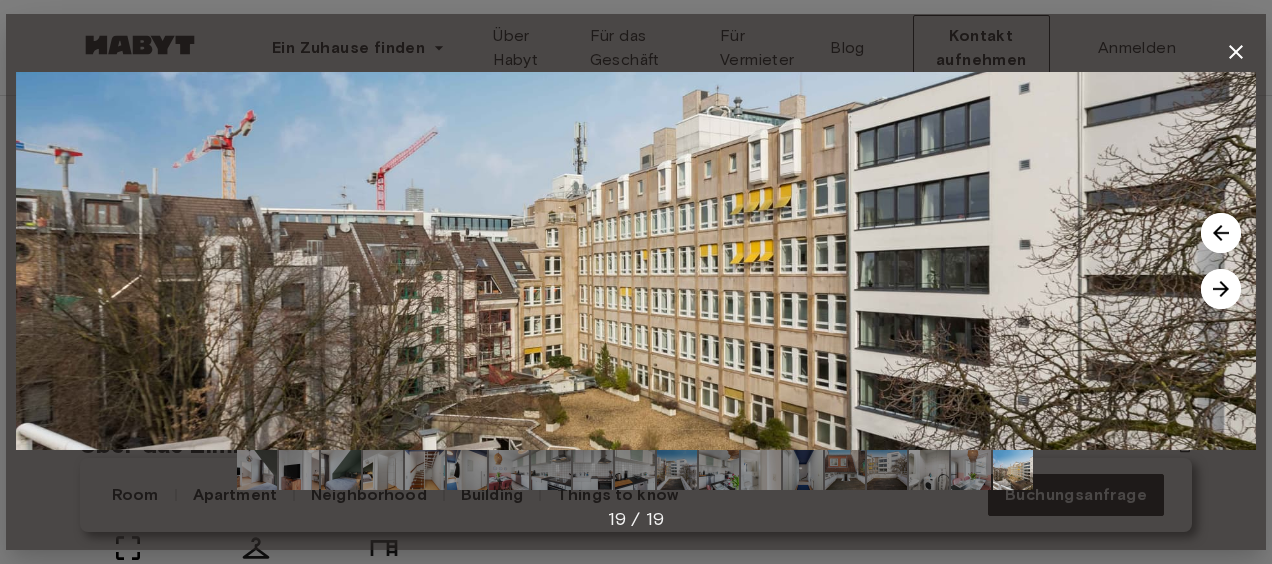 click at bounding box center [1221, 289] 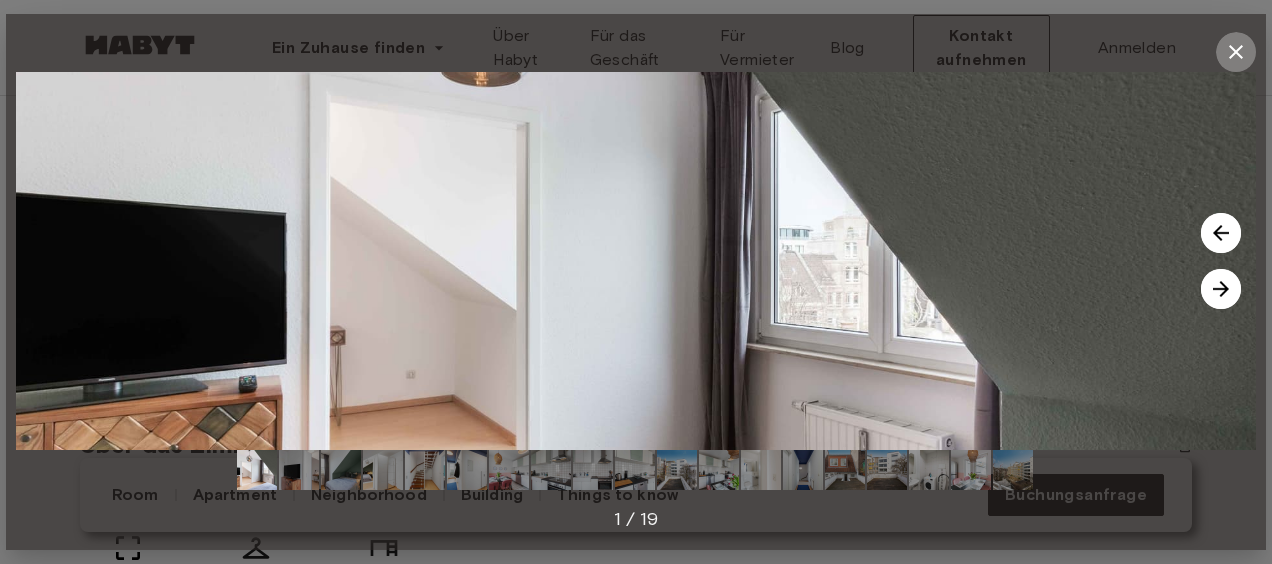 click at bounding box center [1236, 52] 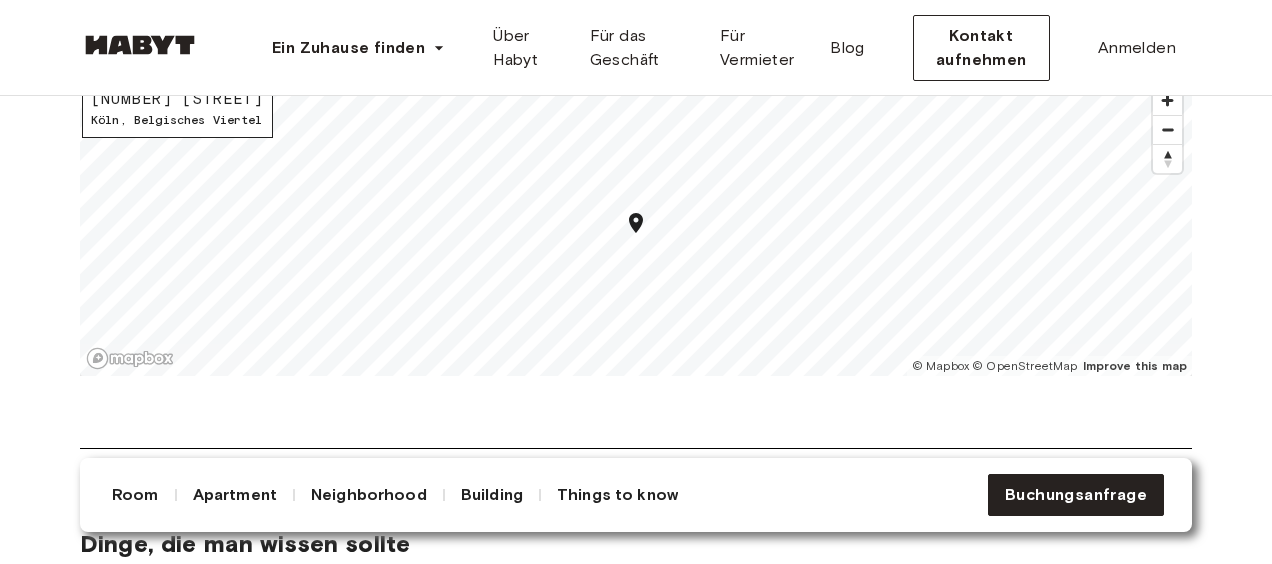 scroll, scrollTop: 1900, scrollLeft: 0, axis: vertical 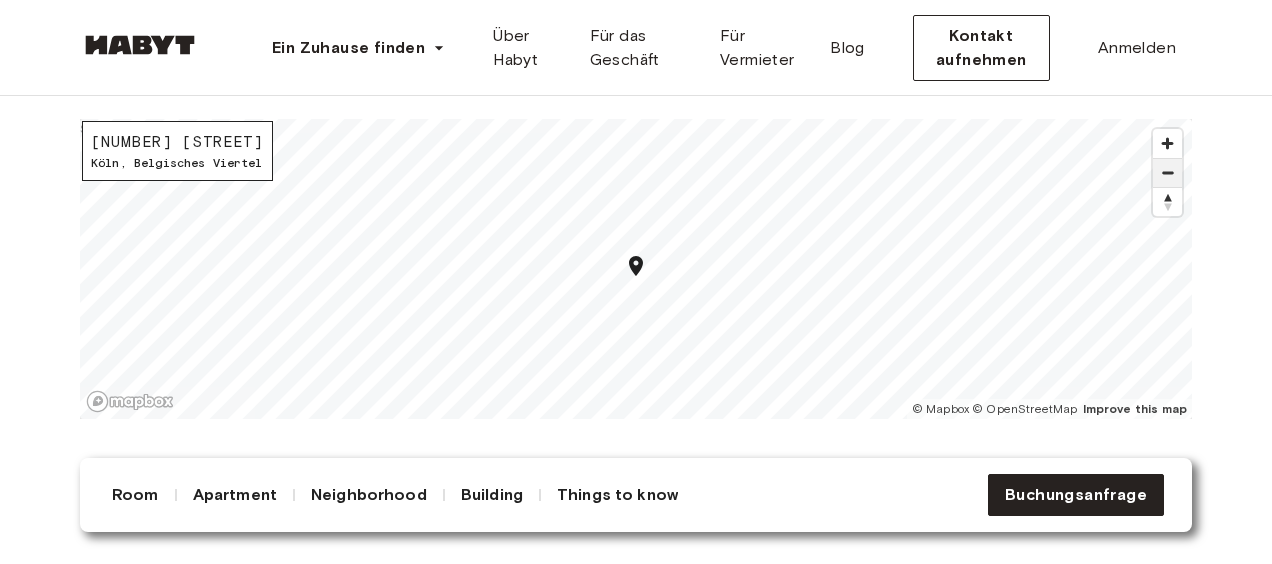 click at bounding box center (1167, 173) 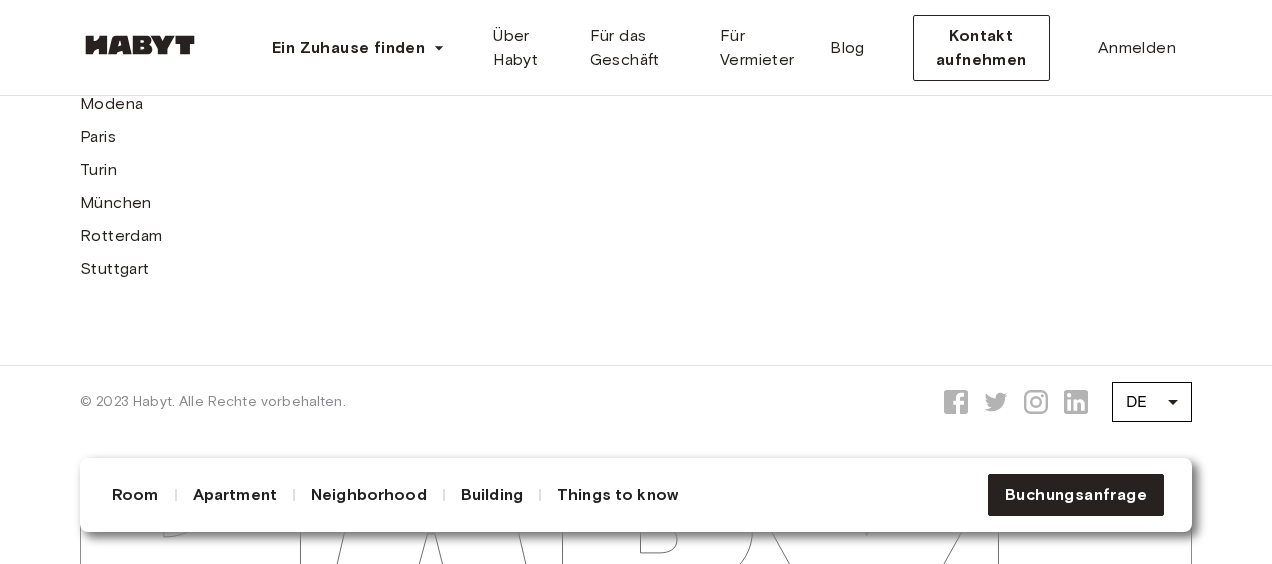 scroll, scrollTop: 5987, scrollLeft: 0, axis: vertical 